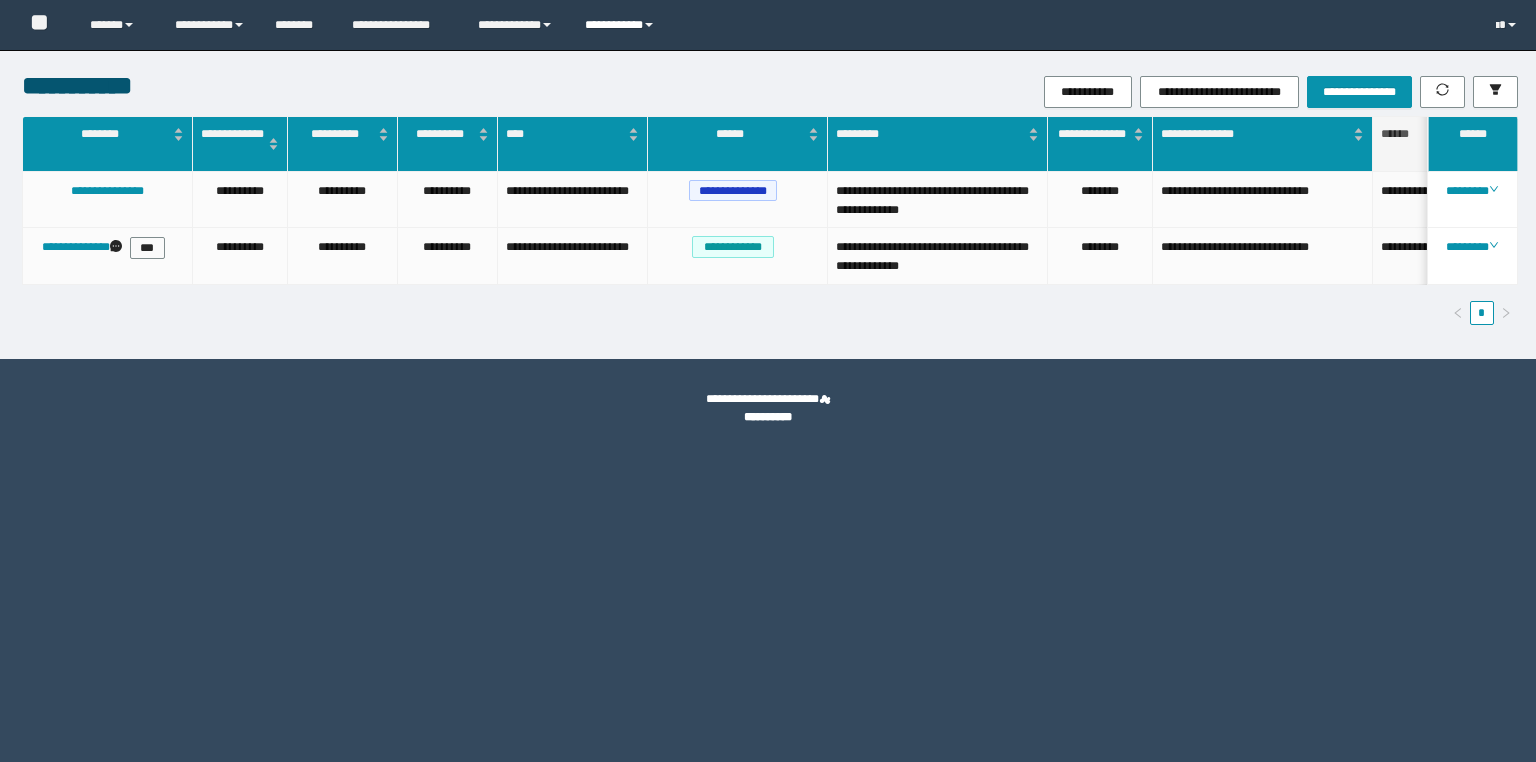 scroll, scrollTop: 0, scrollLeft: 0, axis: both 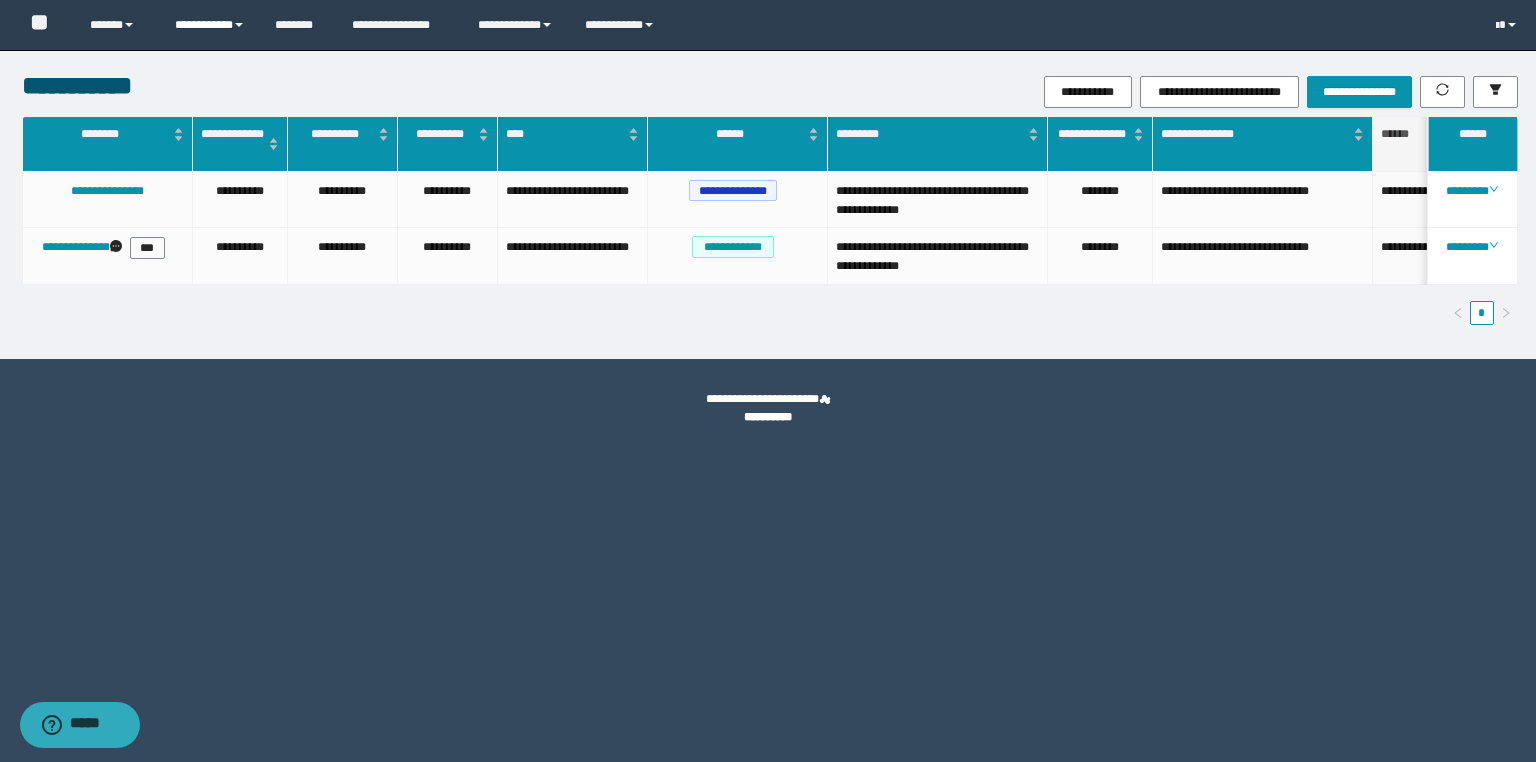 click on "**********" at bounding box center [210, 25] 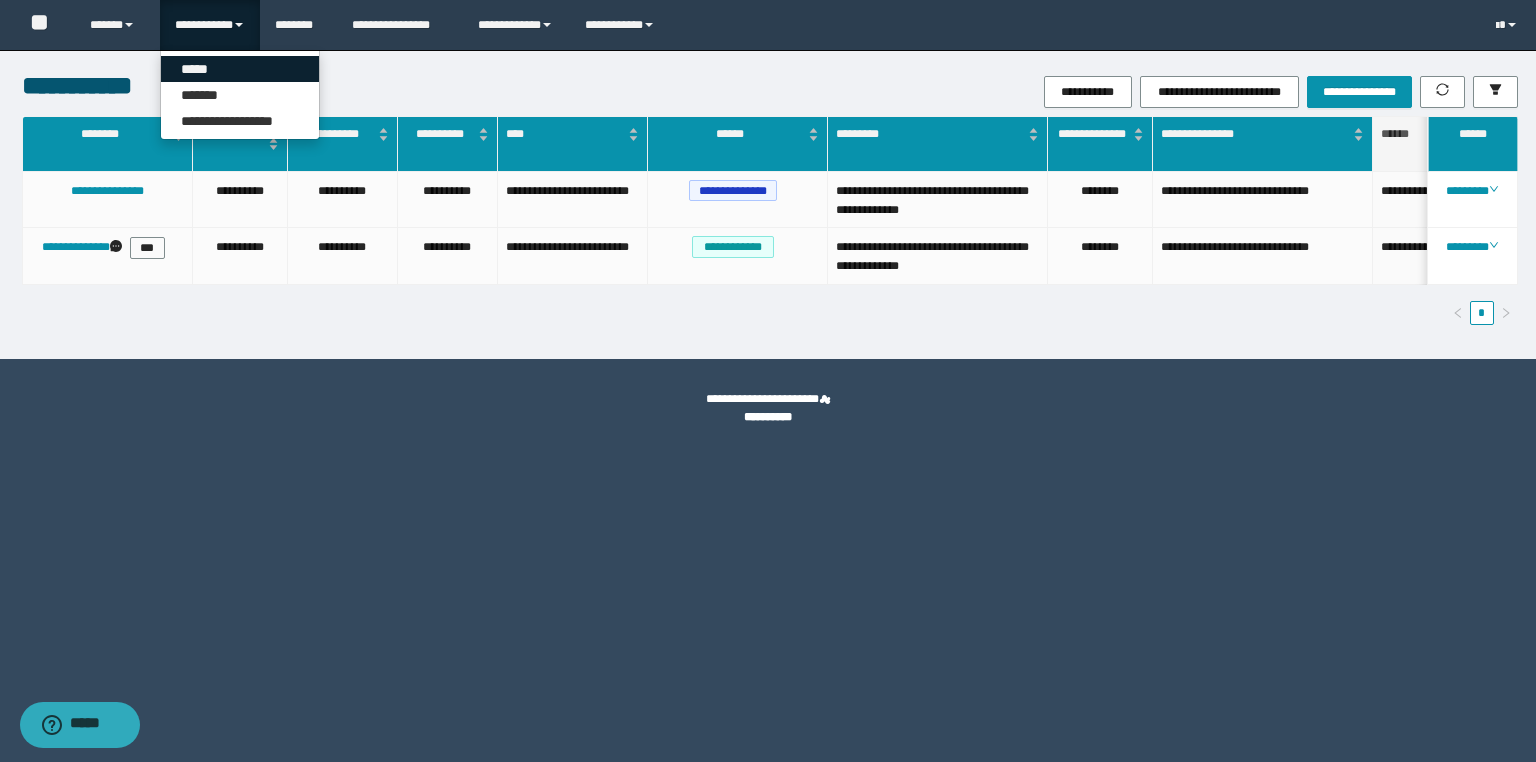 click on "*****" at bounding box center [240, 69] 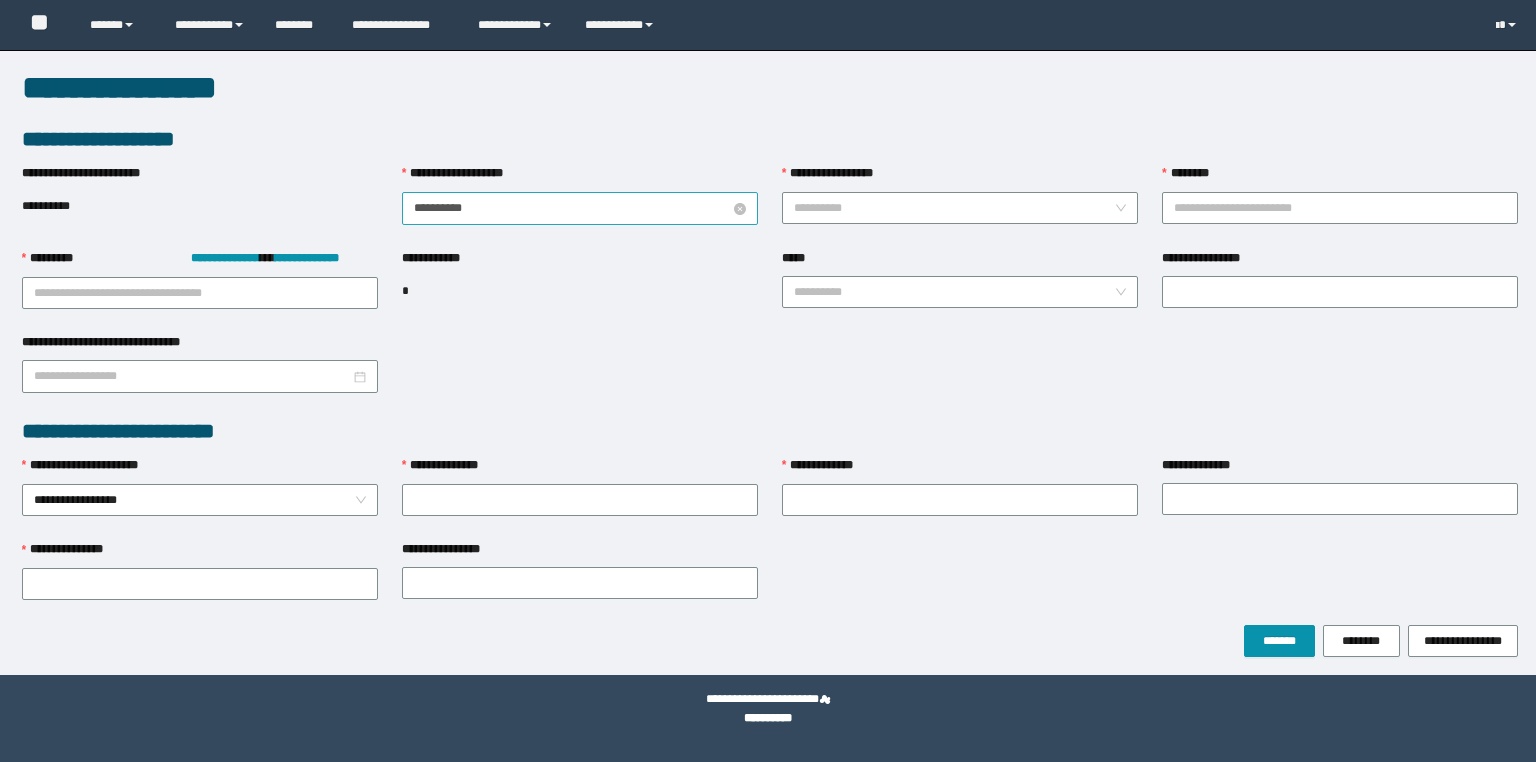 scroll, scrollTop: 0, scrollLeft: 0, axis: both 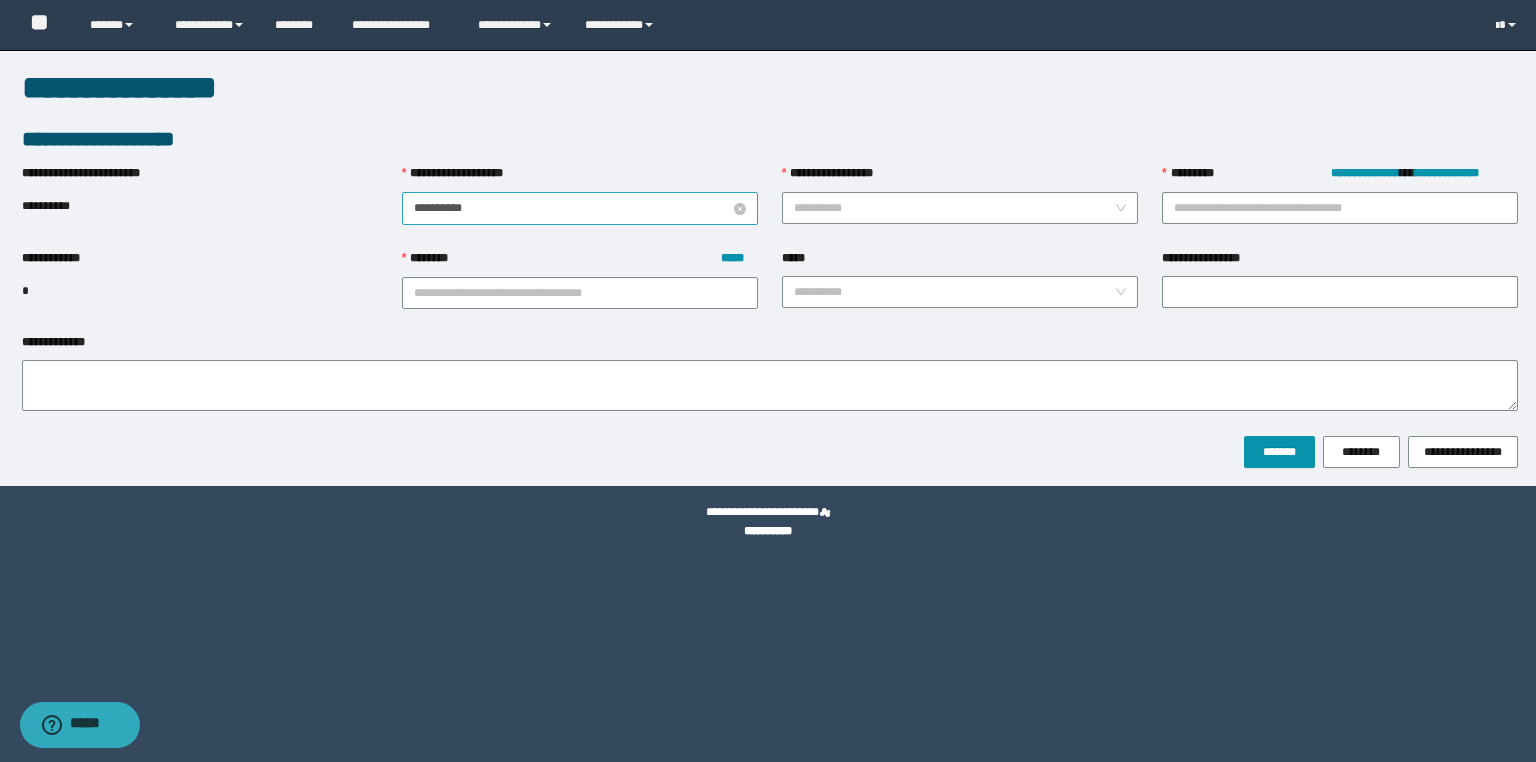 click on "**********" at bounding box center [572, 208] 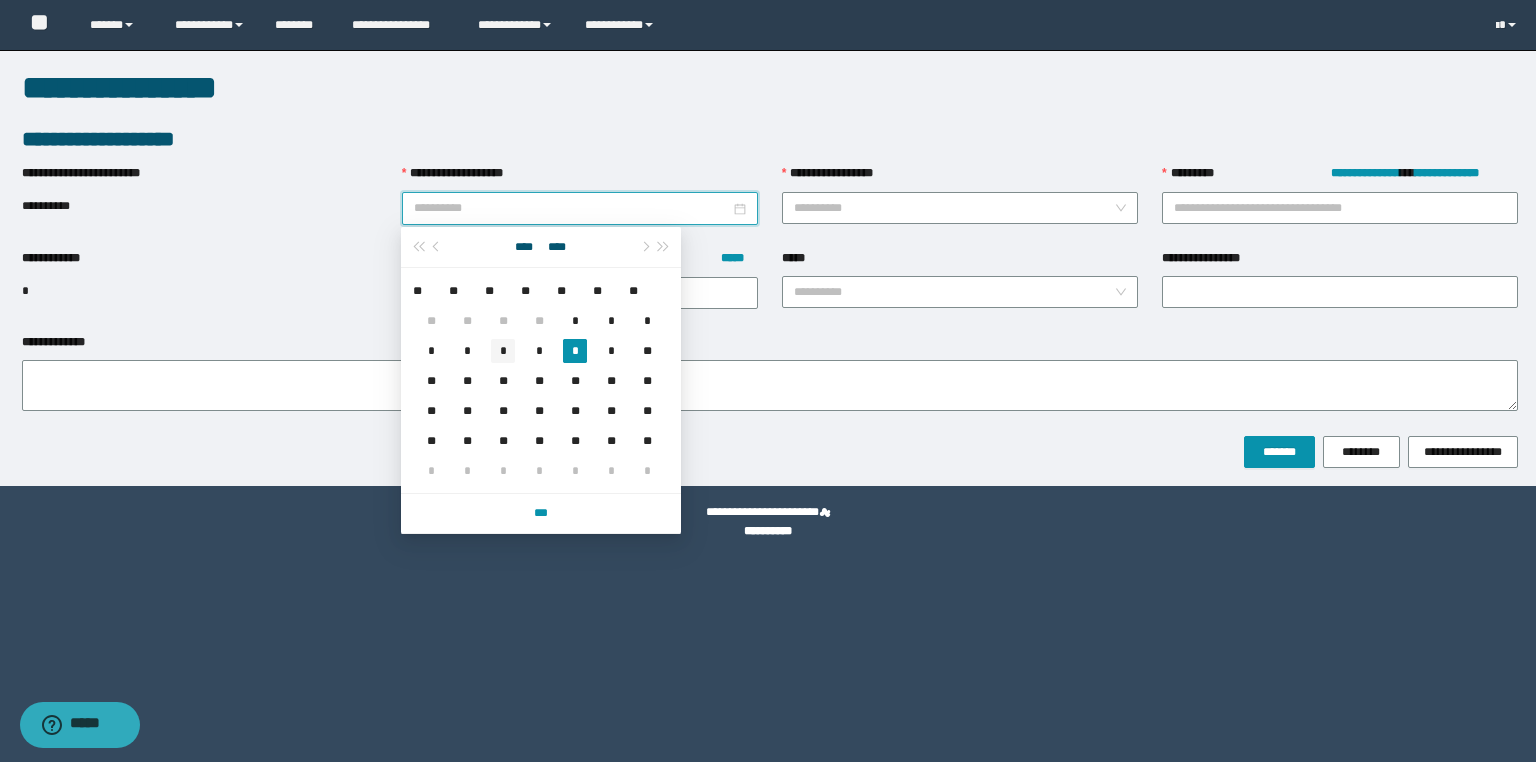 type on "**********" 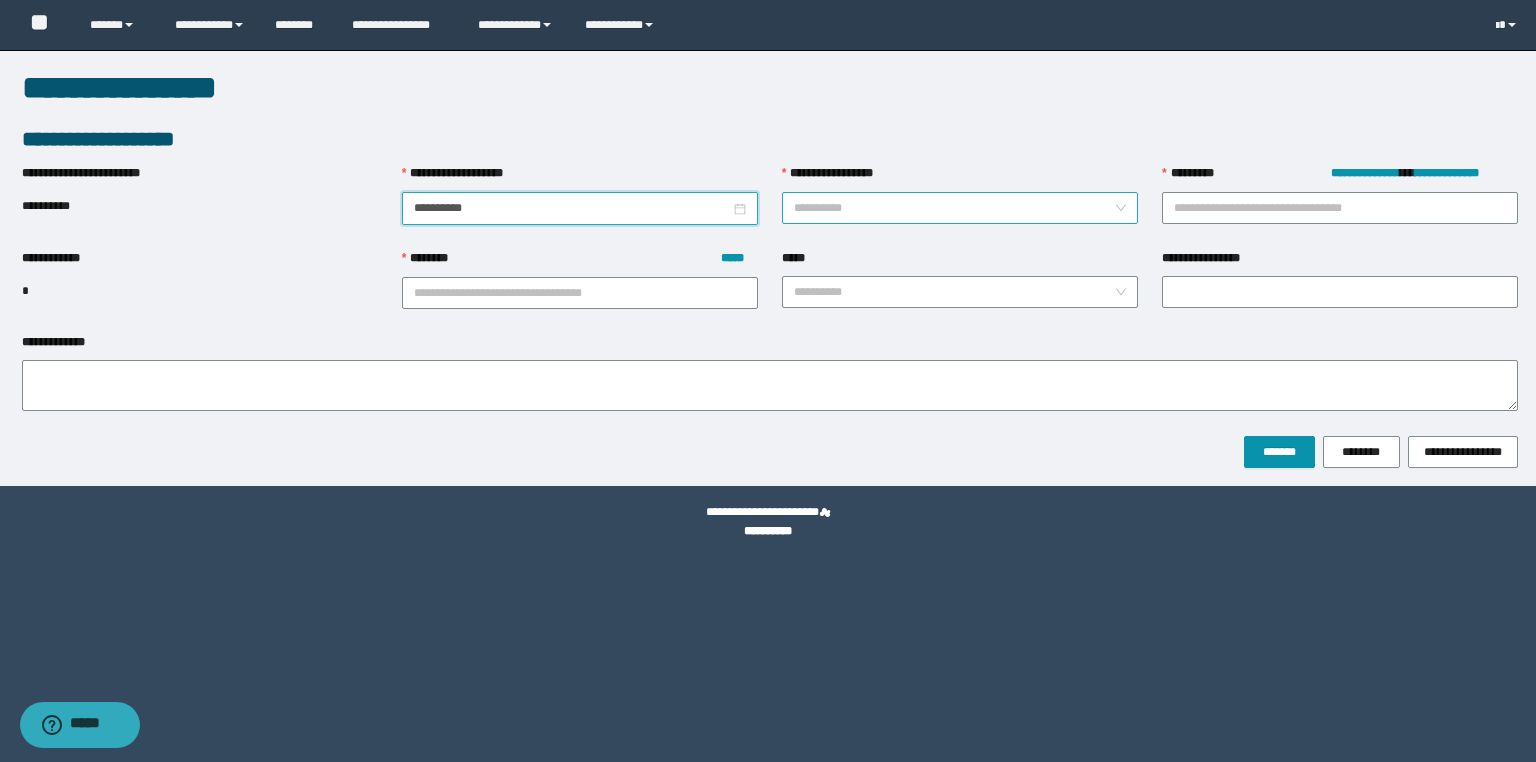 click on "**********" at bounding box center [954, 208] 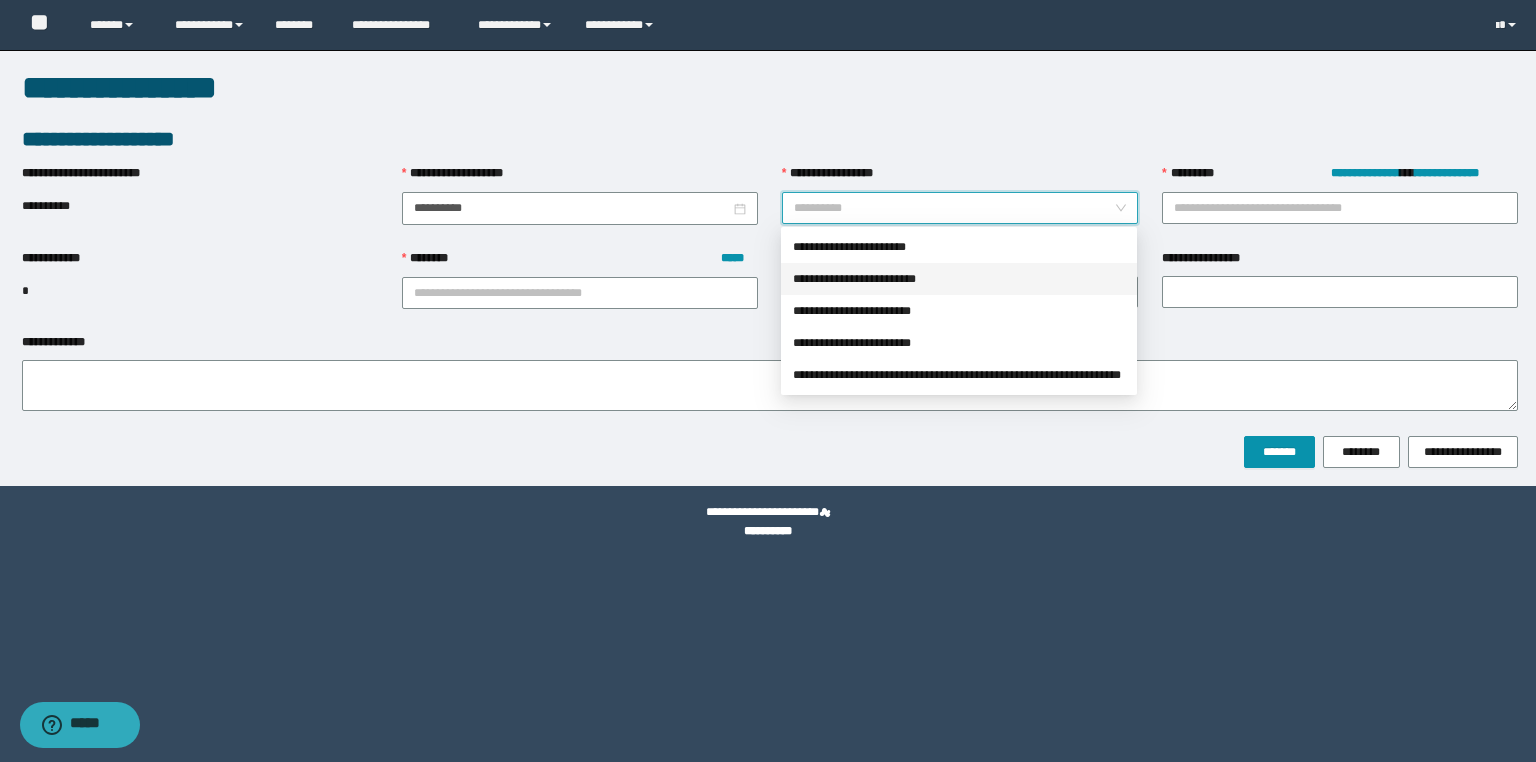 click on "**********" at bounding box center (959, 279) 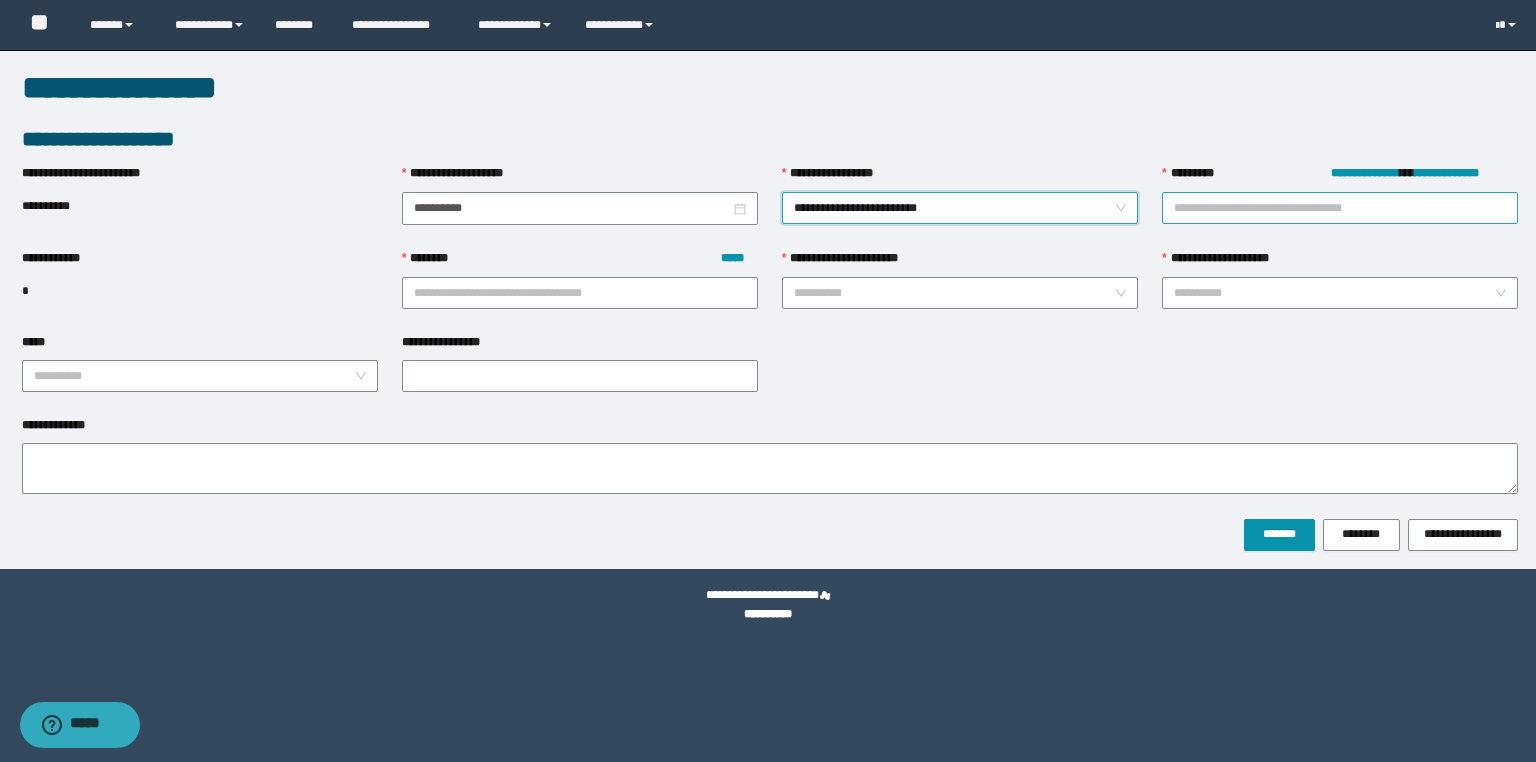 click on "**********" at bounding box center (1340, 208) 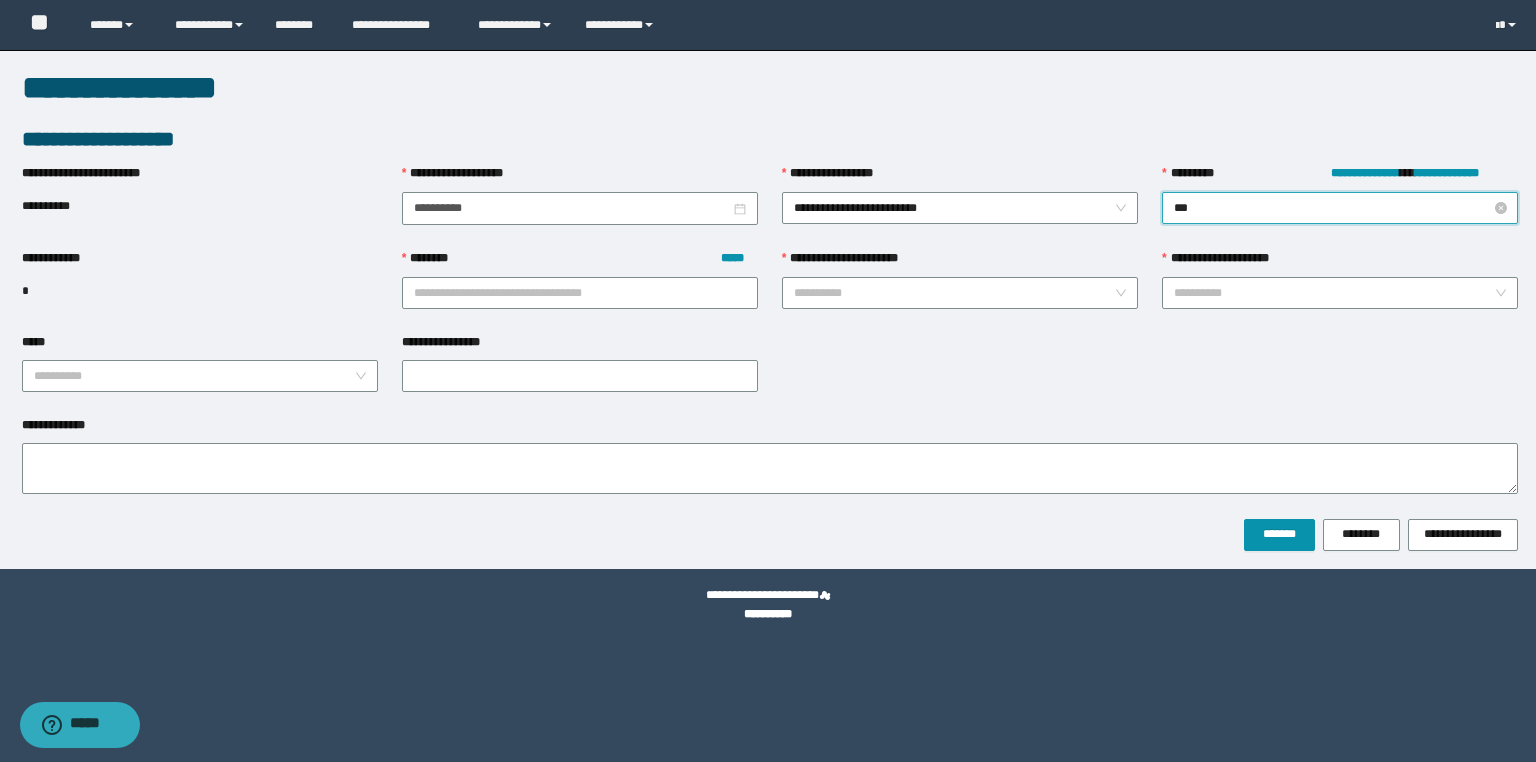 type on "****" 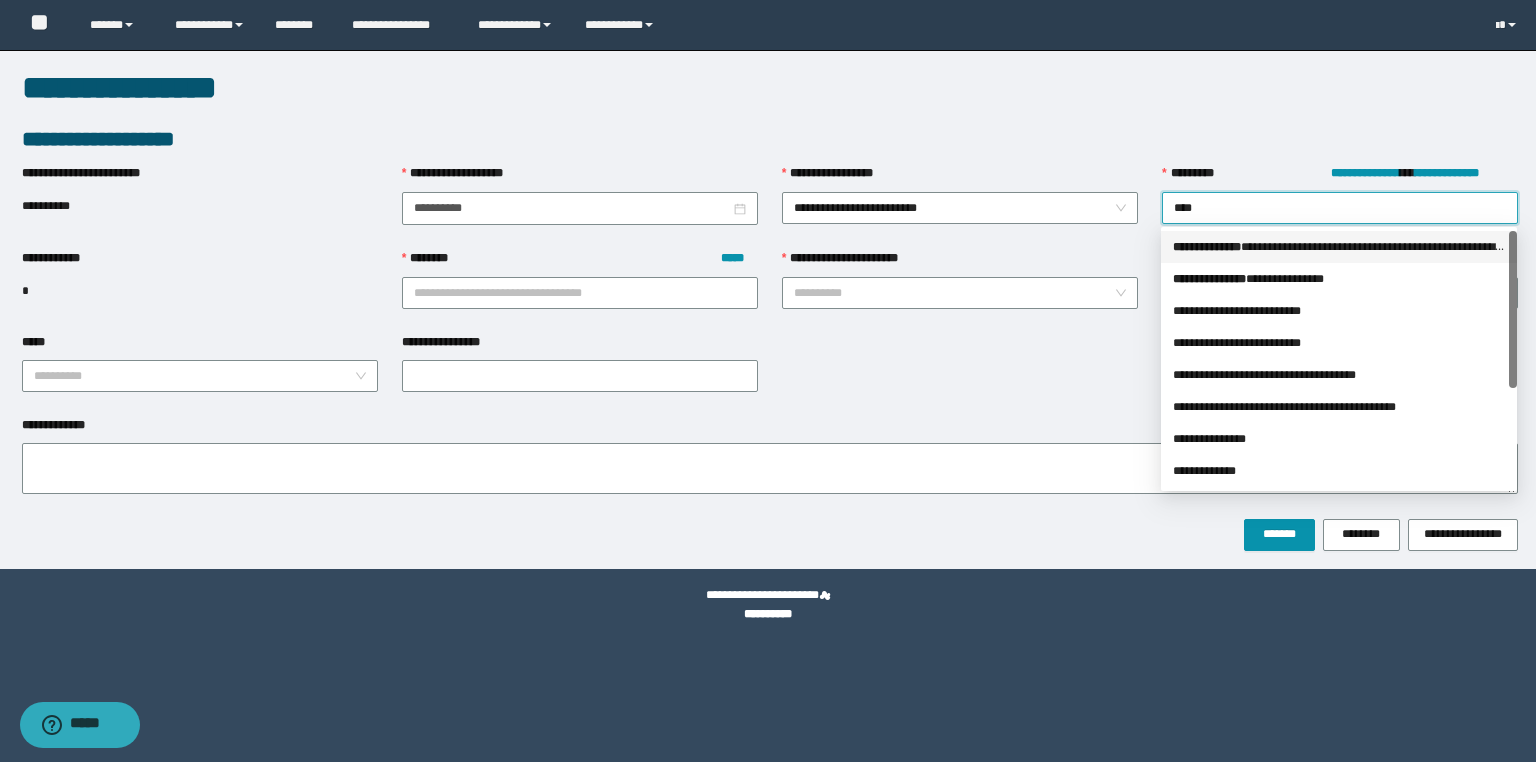 click on "**********" at bounding box center [1339, 247] 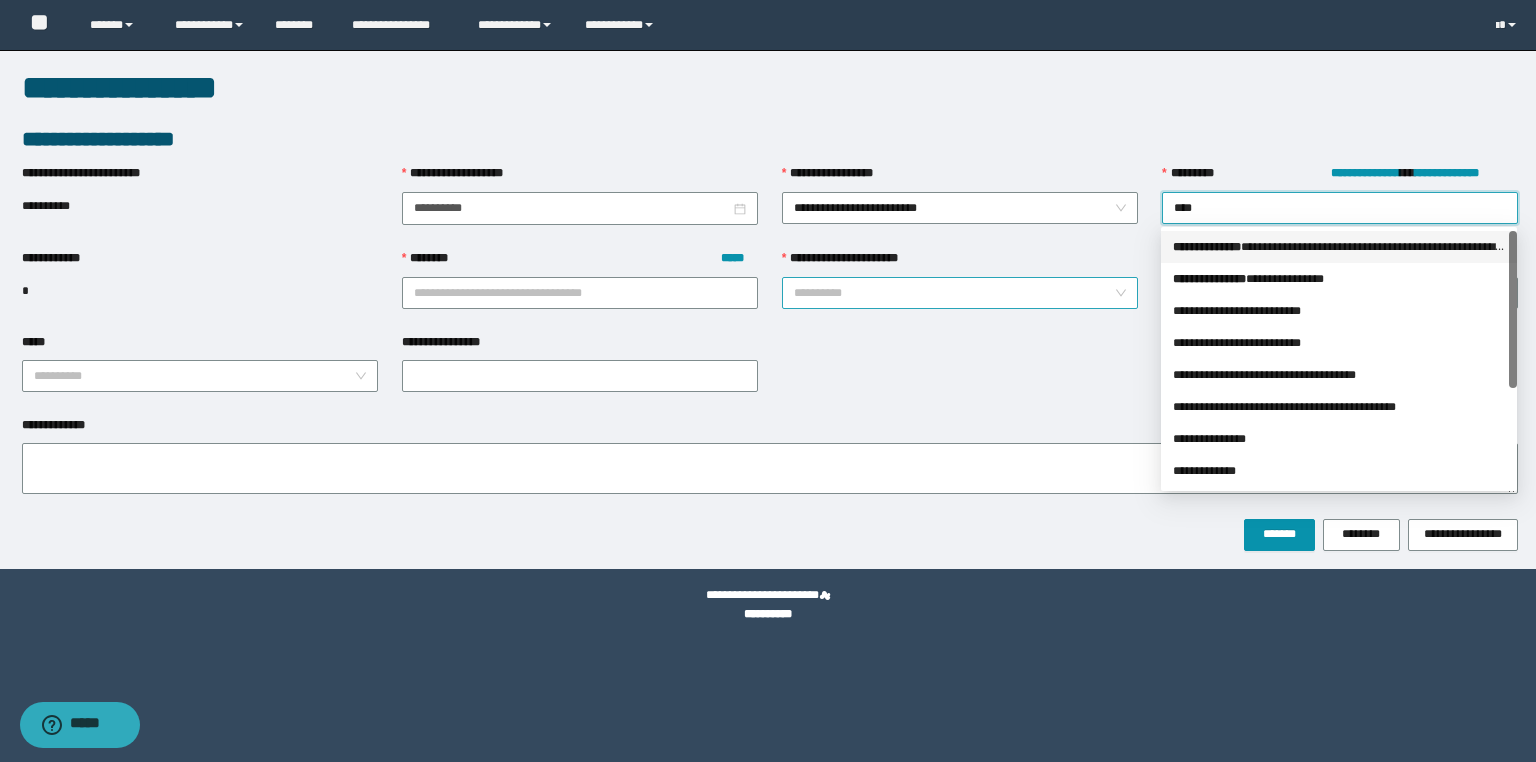 type 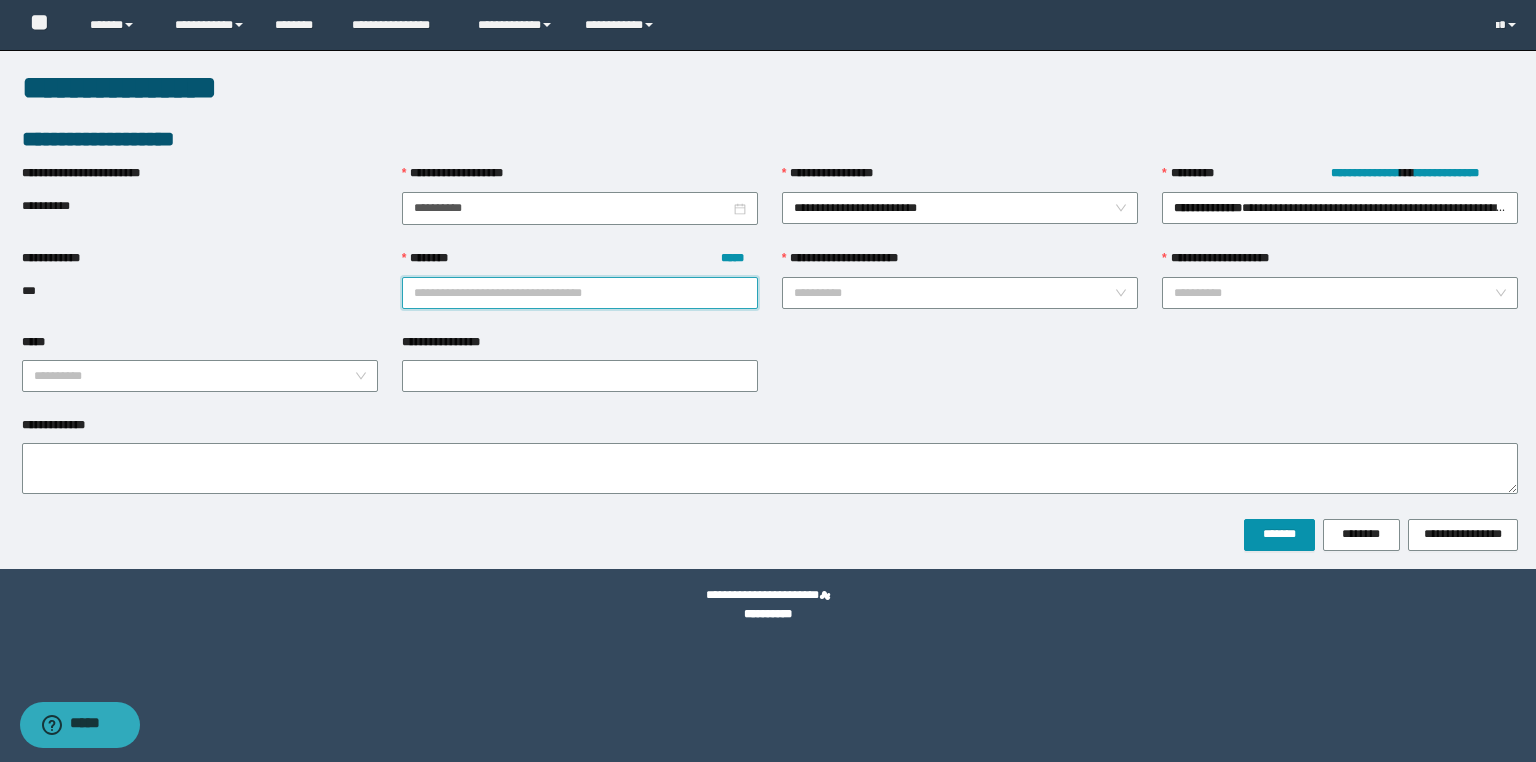 click on "******** *****" at bounding box center (580, 293) 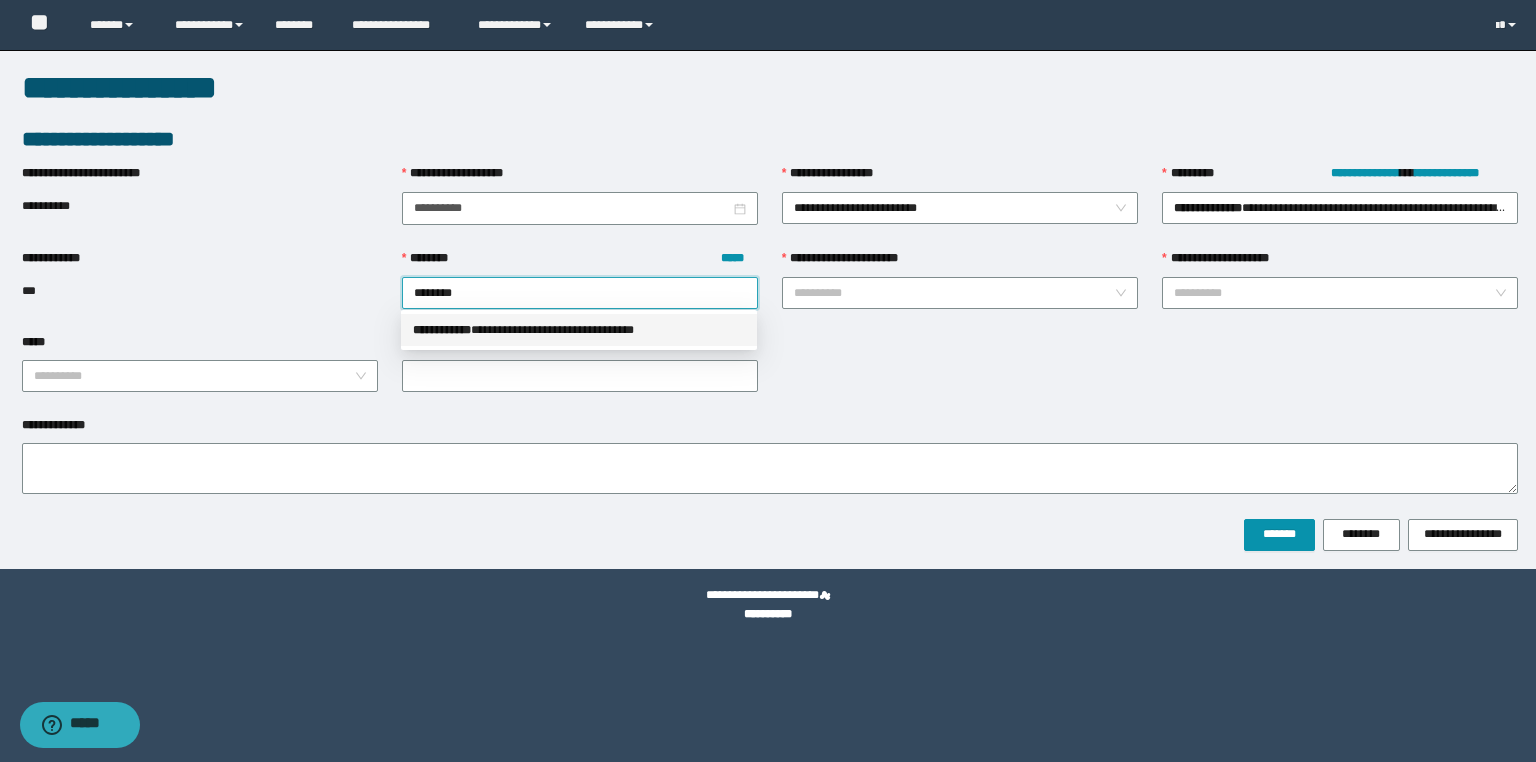 click on "**********" at bounding box center [579, 330] 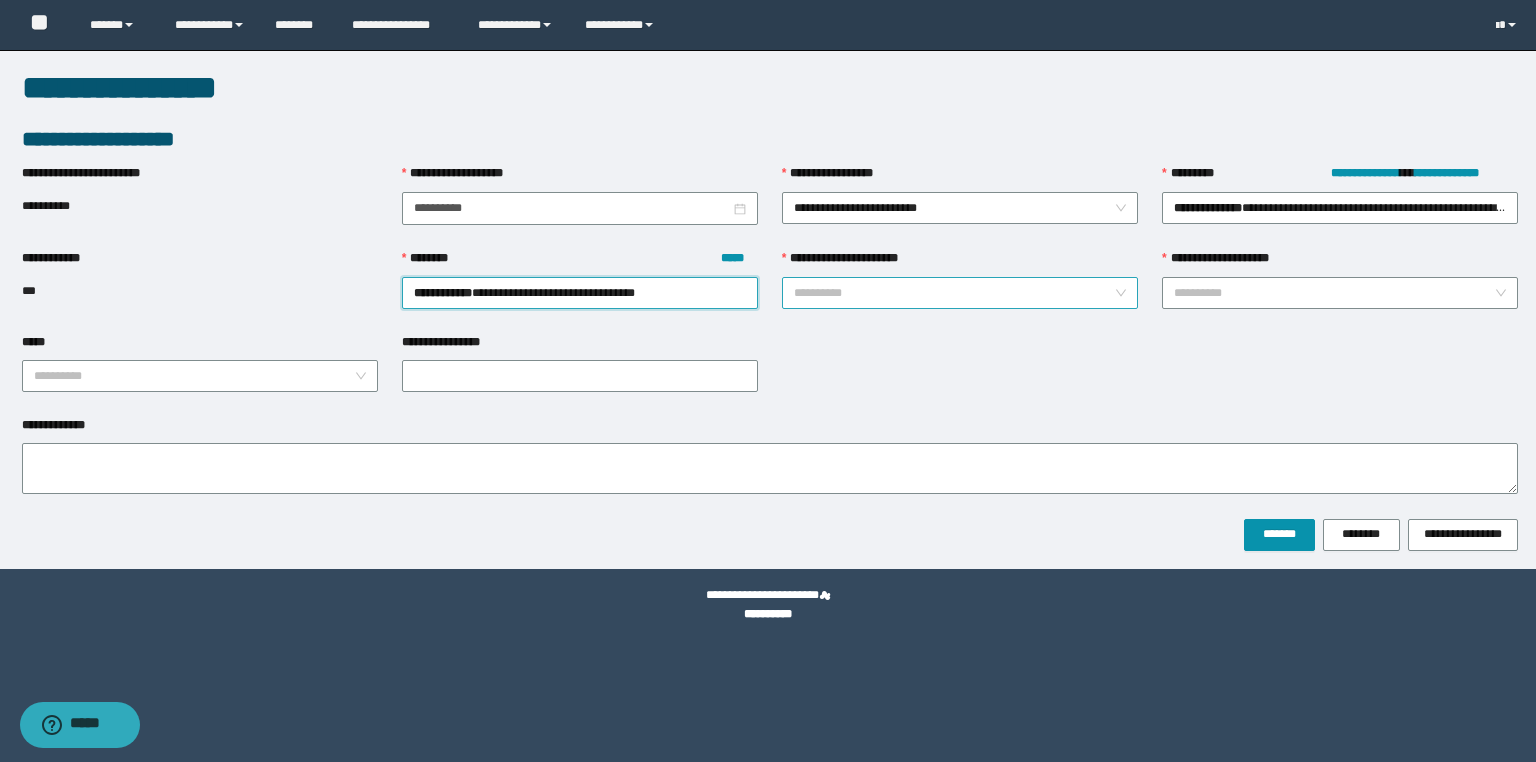 click on "**********" at bounding box center (954, 293) 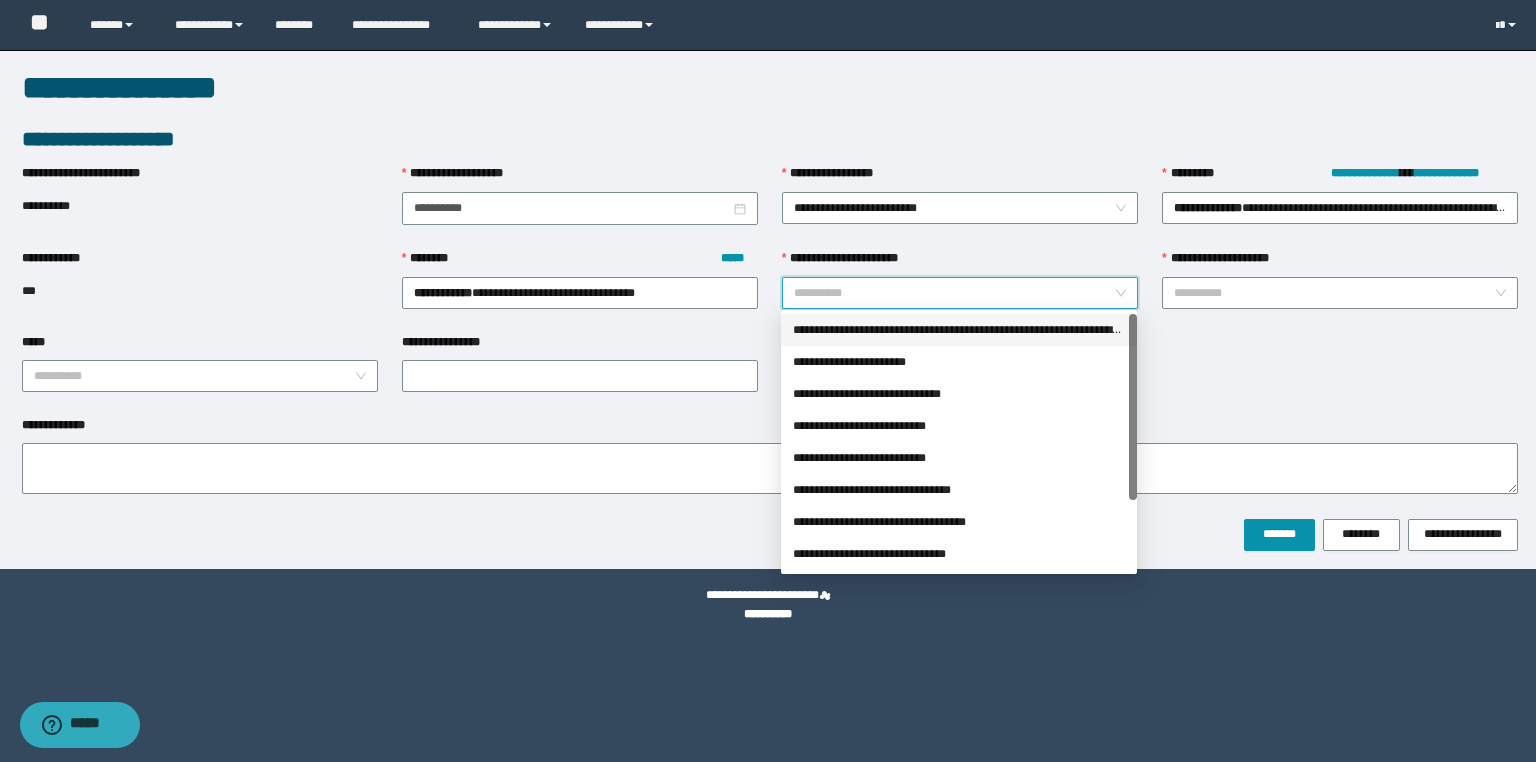 drag, startPoint x: 914, startPoint y: 328, endPoint x: 1027, endPoint y: 324, distance: 113.07078 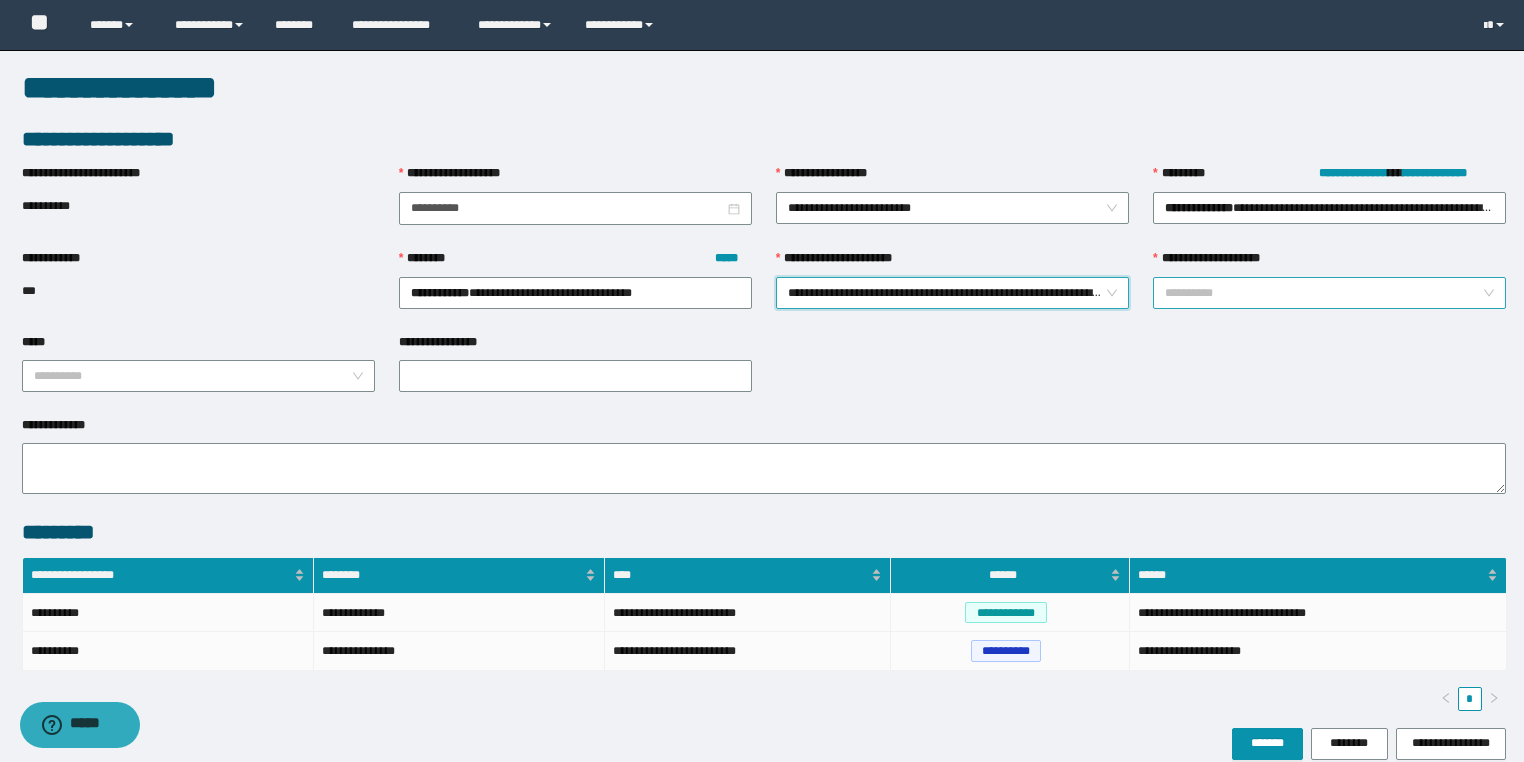 click on "**********" at bounding box center [1323, 293] 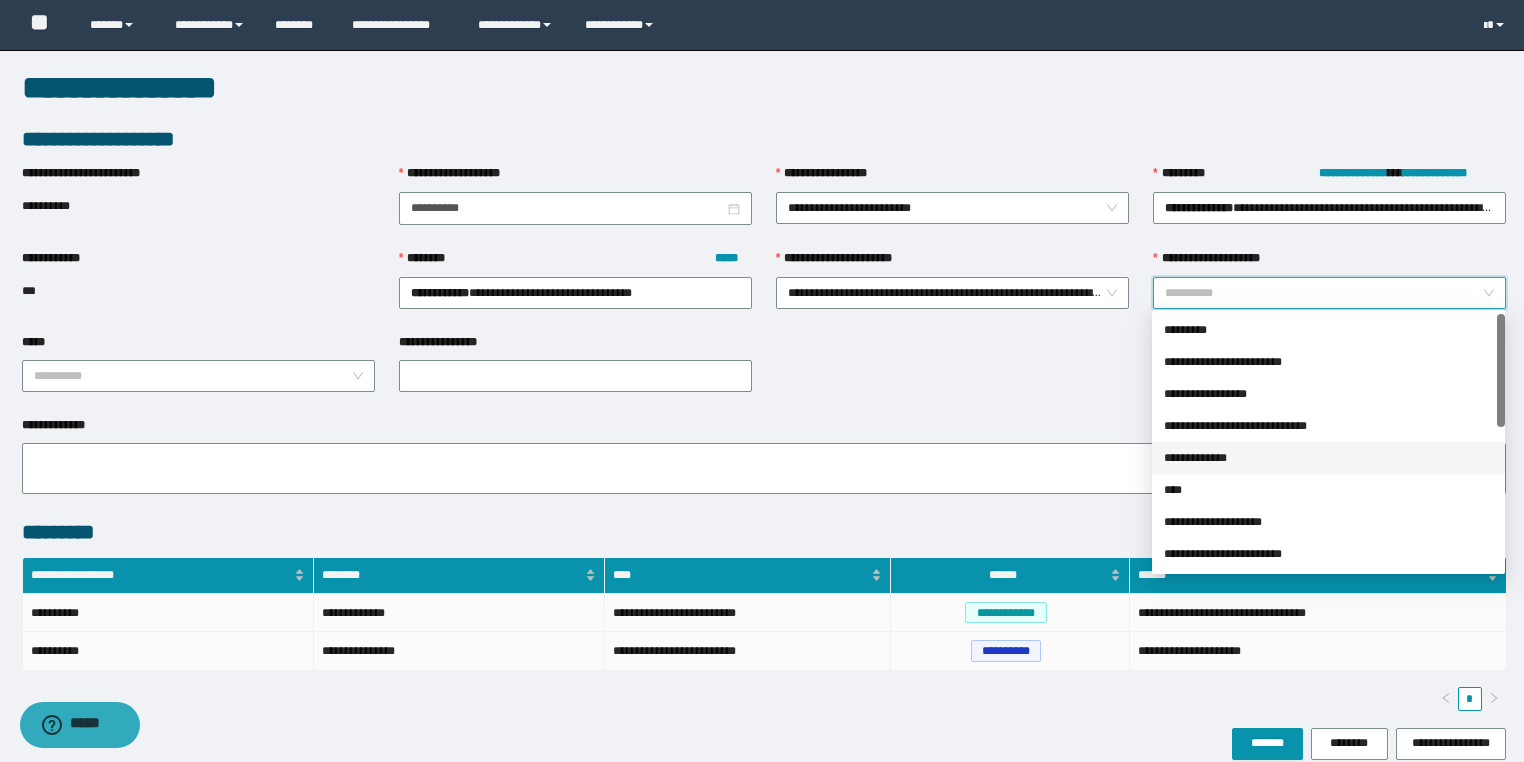 click on "**********" at bounding box center (1328, 458) 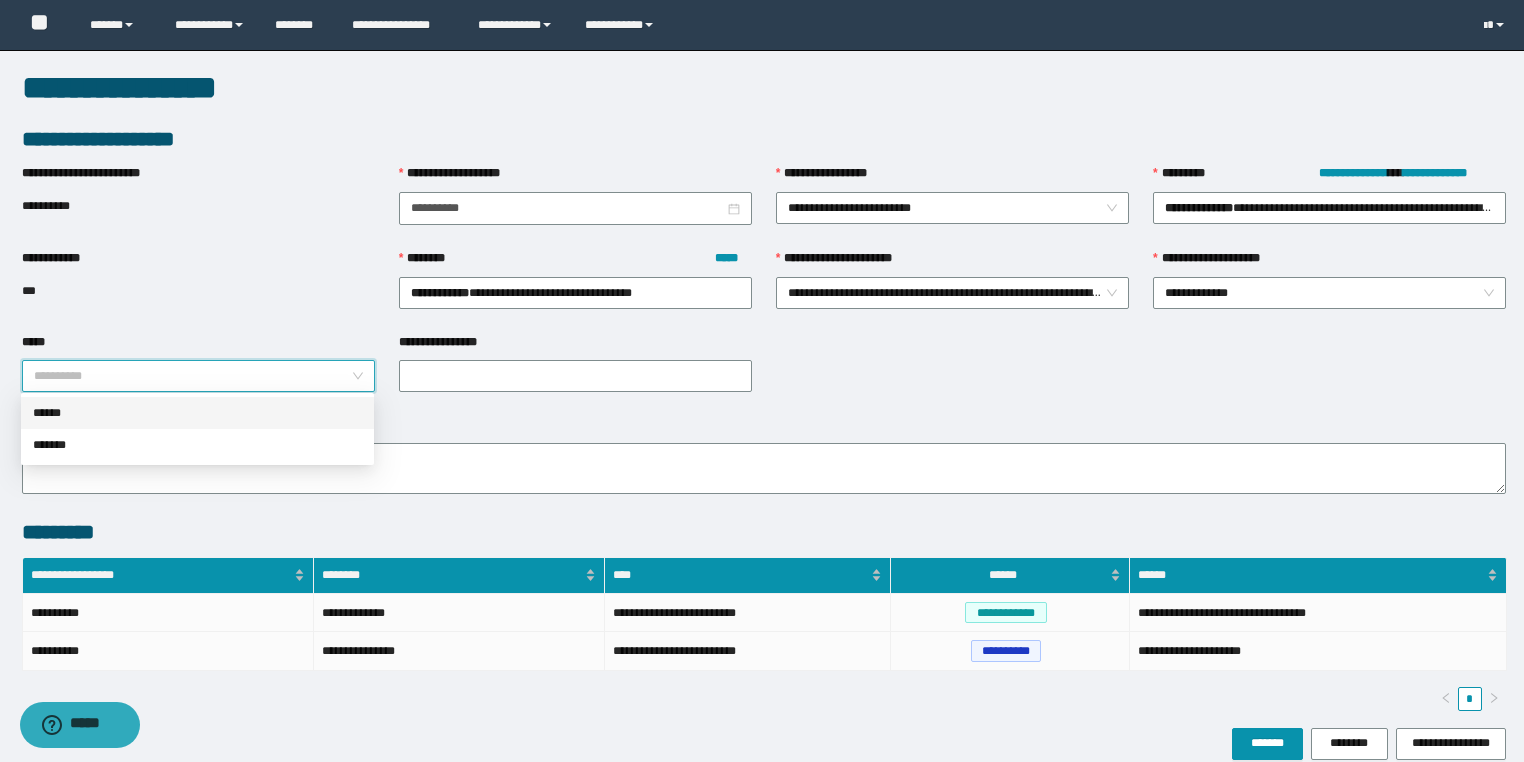 click on "*****" at bounding box center (192, 376) 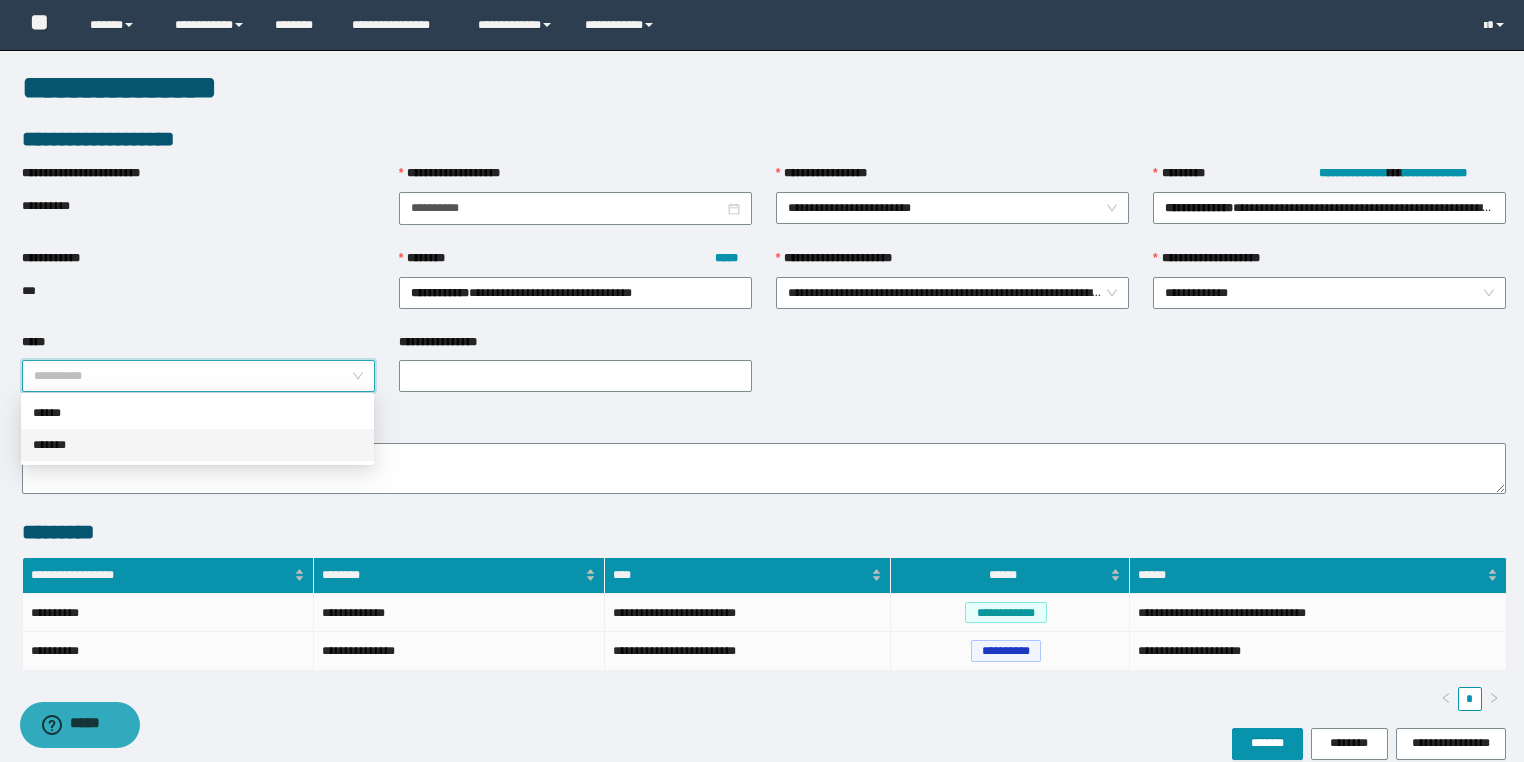 click on "*******" at bounding box center [197, 445] 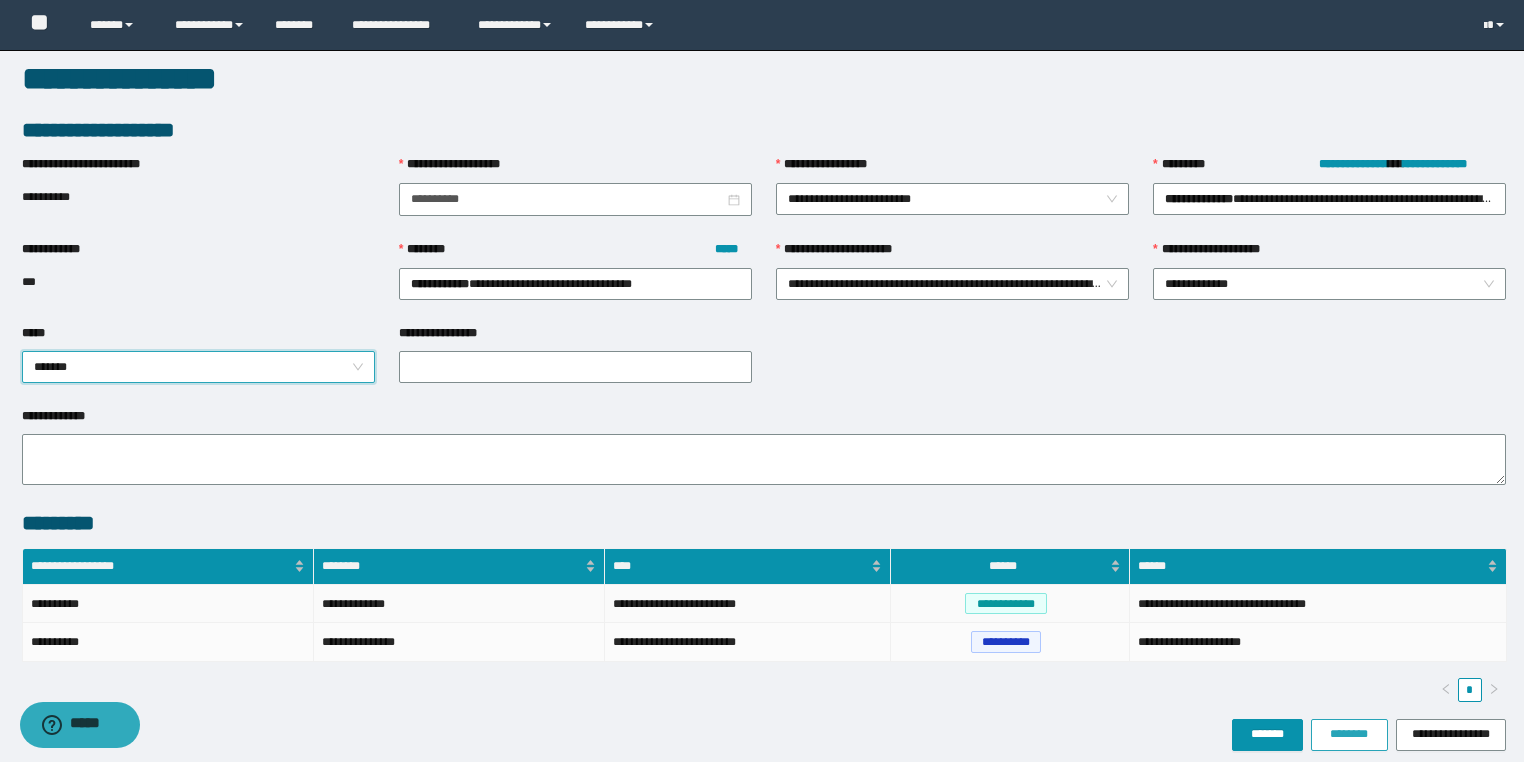 scroll, scrollTop: 88, scrollLeft: 0, axis: vertical 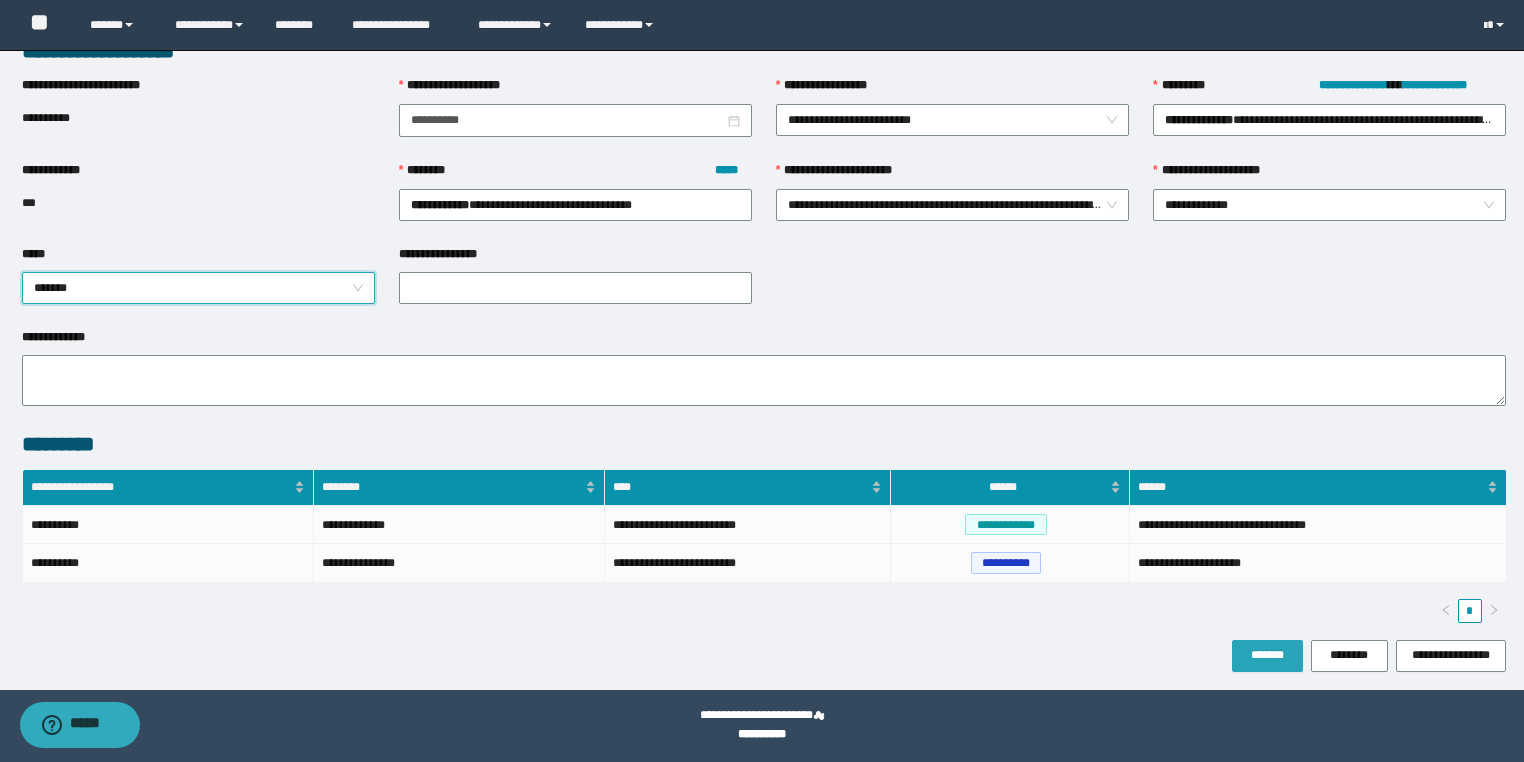 click on "*******" at bounding box center [1267, 655] 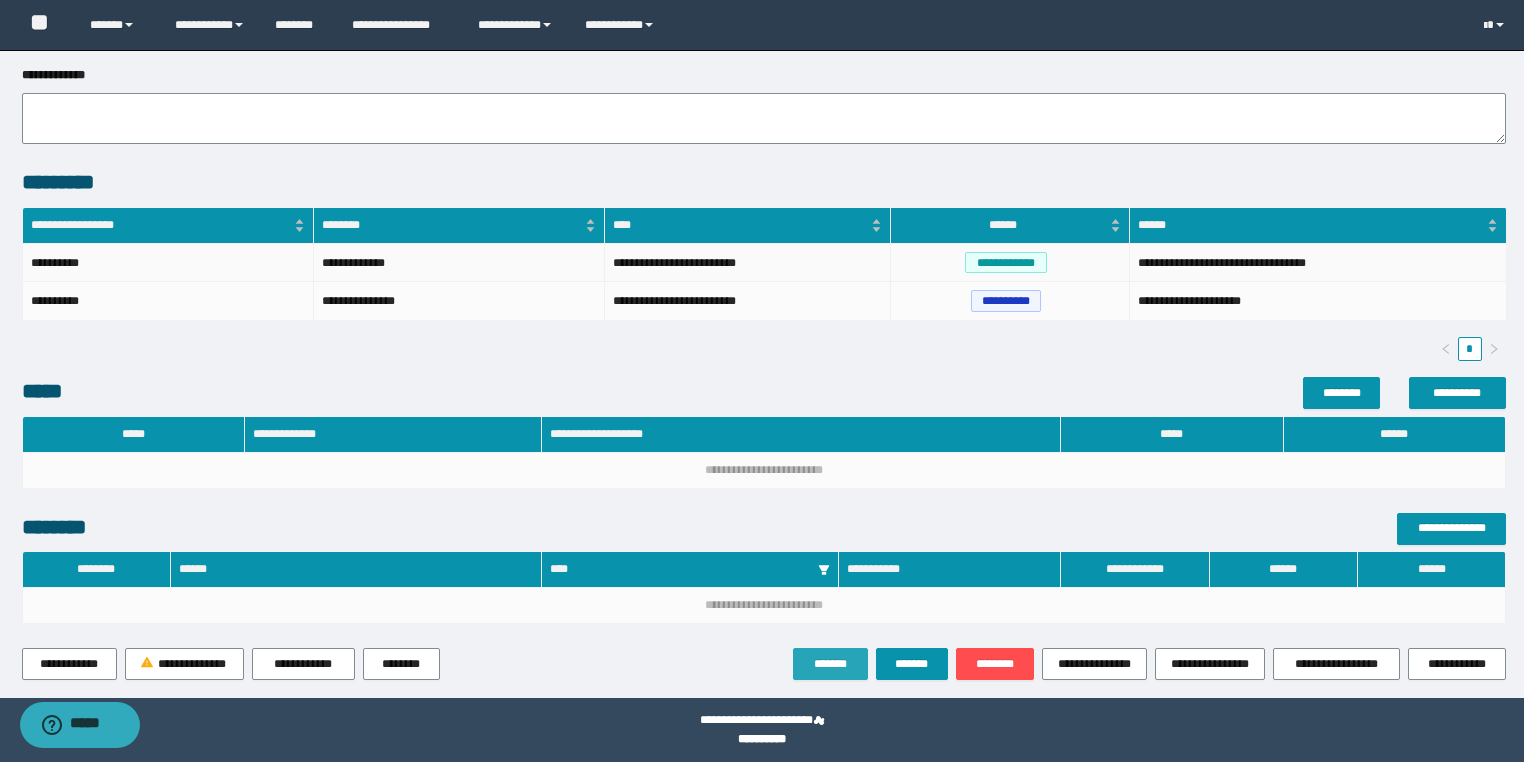 scroll, scrollTop: 410, scrollLeft: 0, axis: vertical 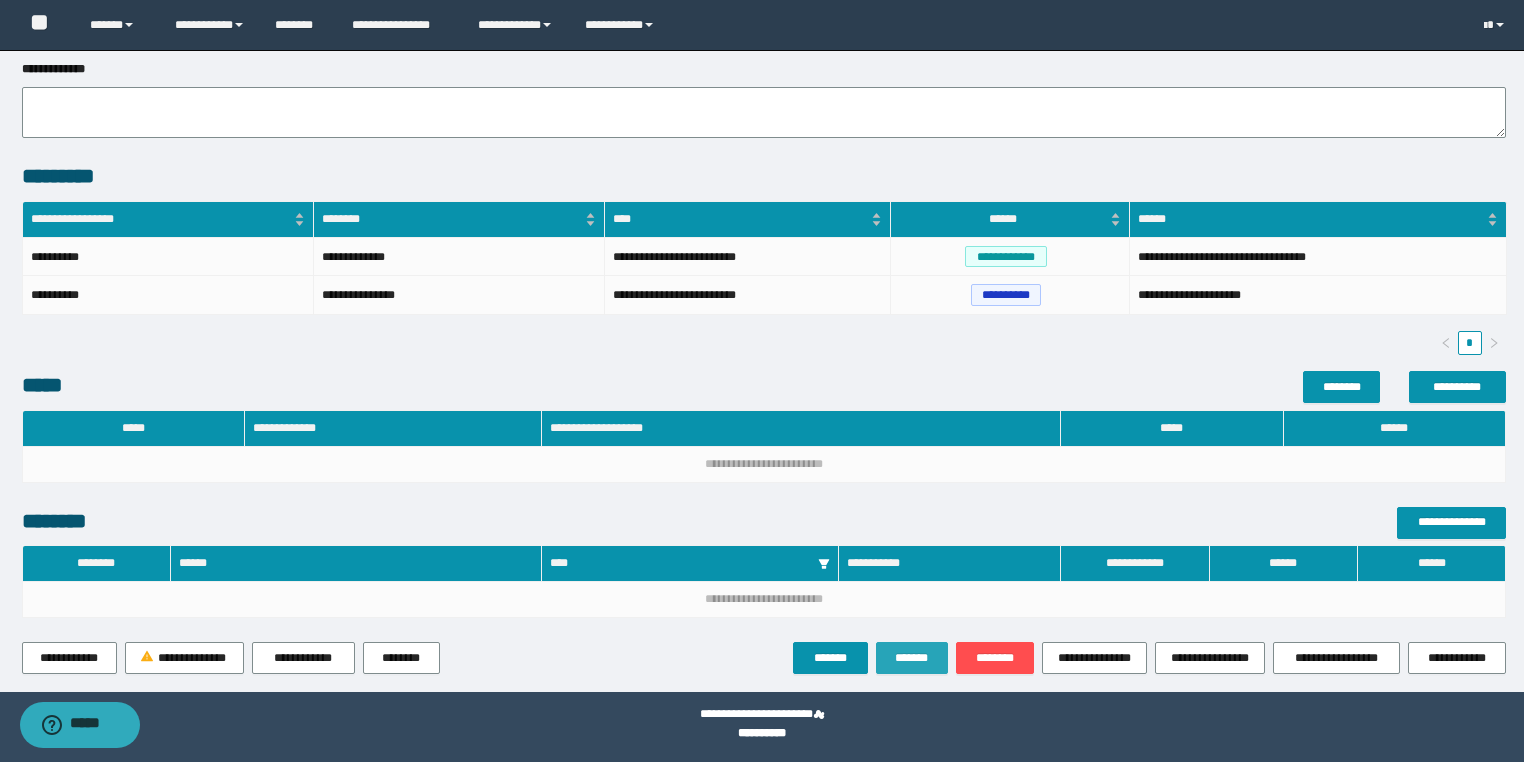 click on "*******" at bounding box center [912, 658] 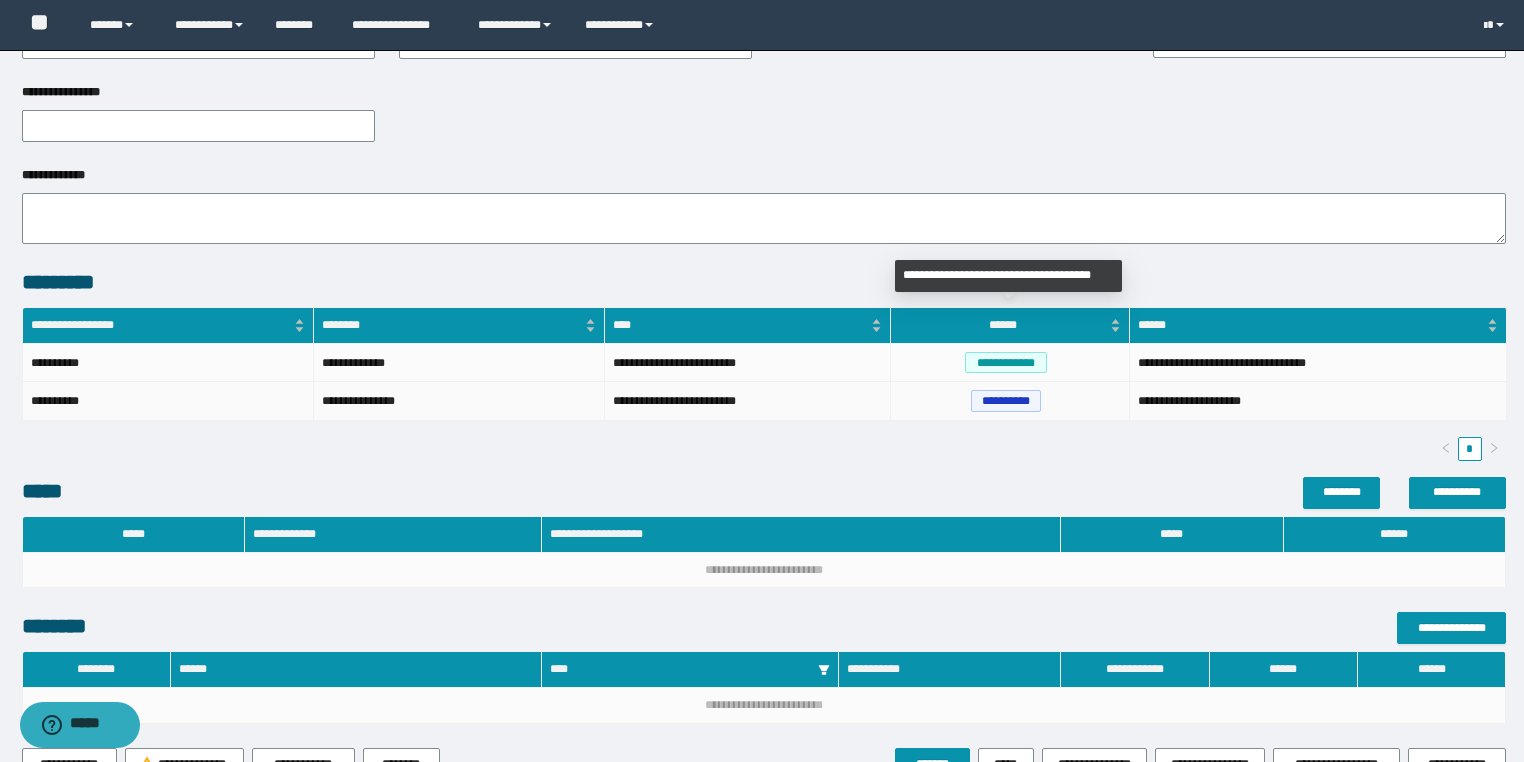 scroll, scrollTop: 400, scrollLeft: 0, axis: vertical 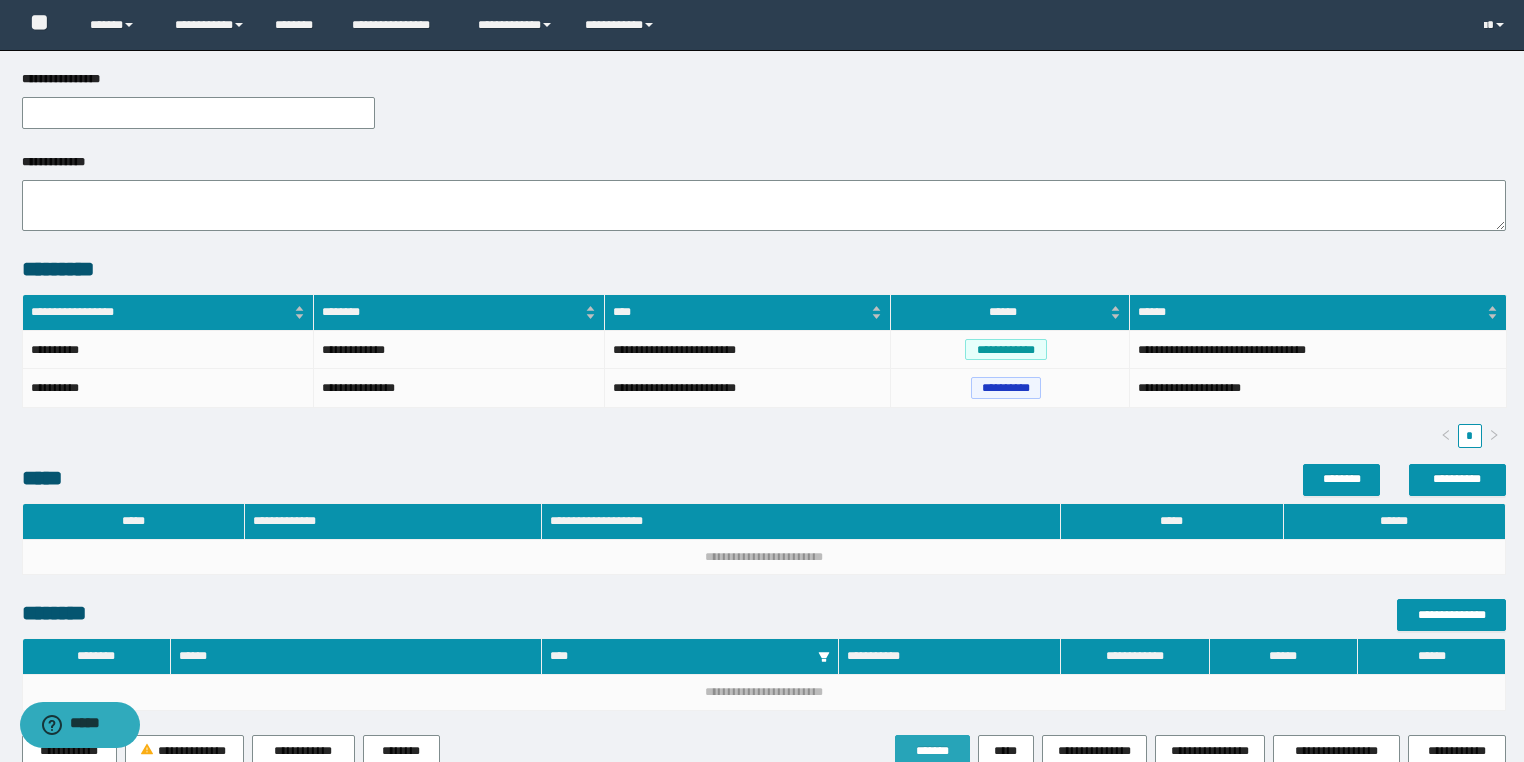 click on "*******" at bounding box center (932, 751) 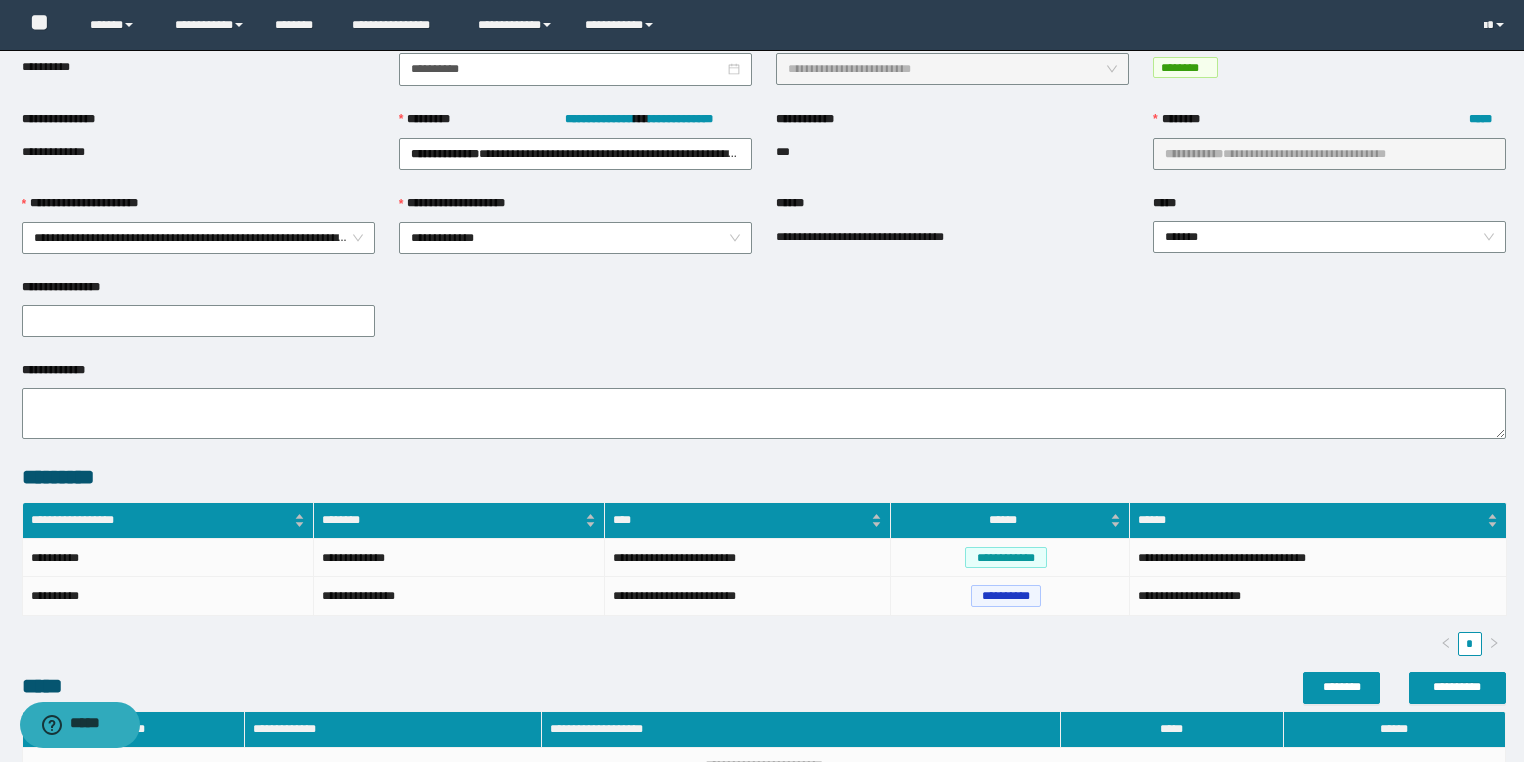 scroll, scrollTop: 0, scrollLeft: 0, axis: both 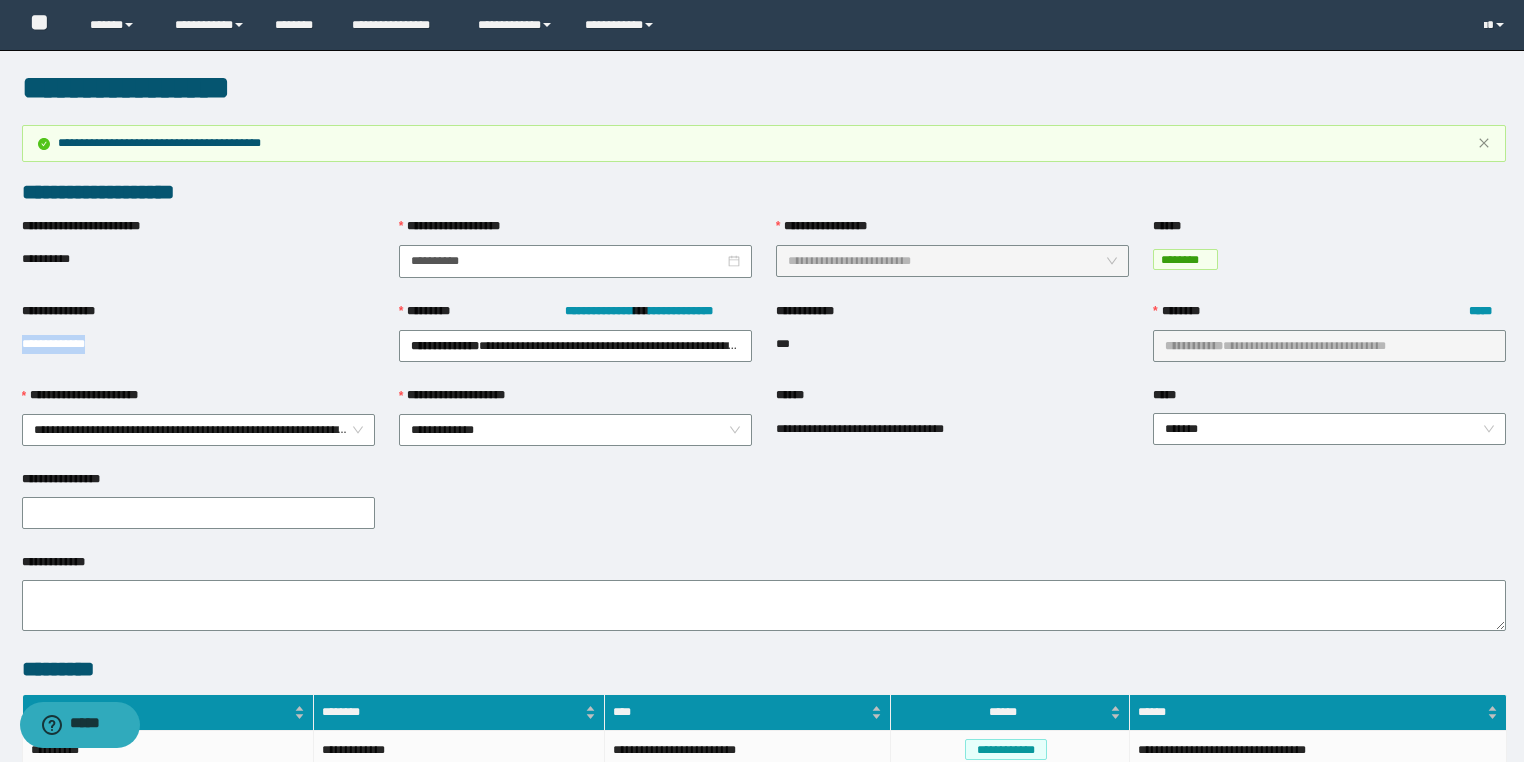 drag, startPoint x: 35, startPoint y: 345, endPoint x: 0, endPoint y: 353, distance: 35.902645 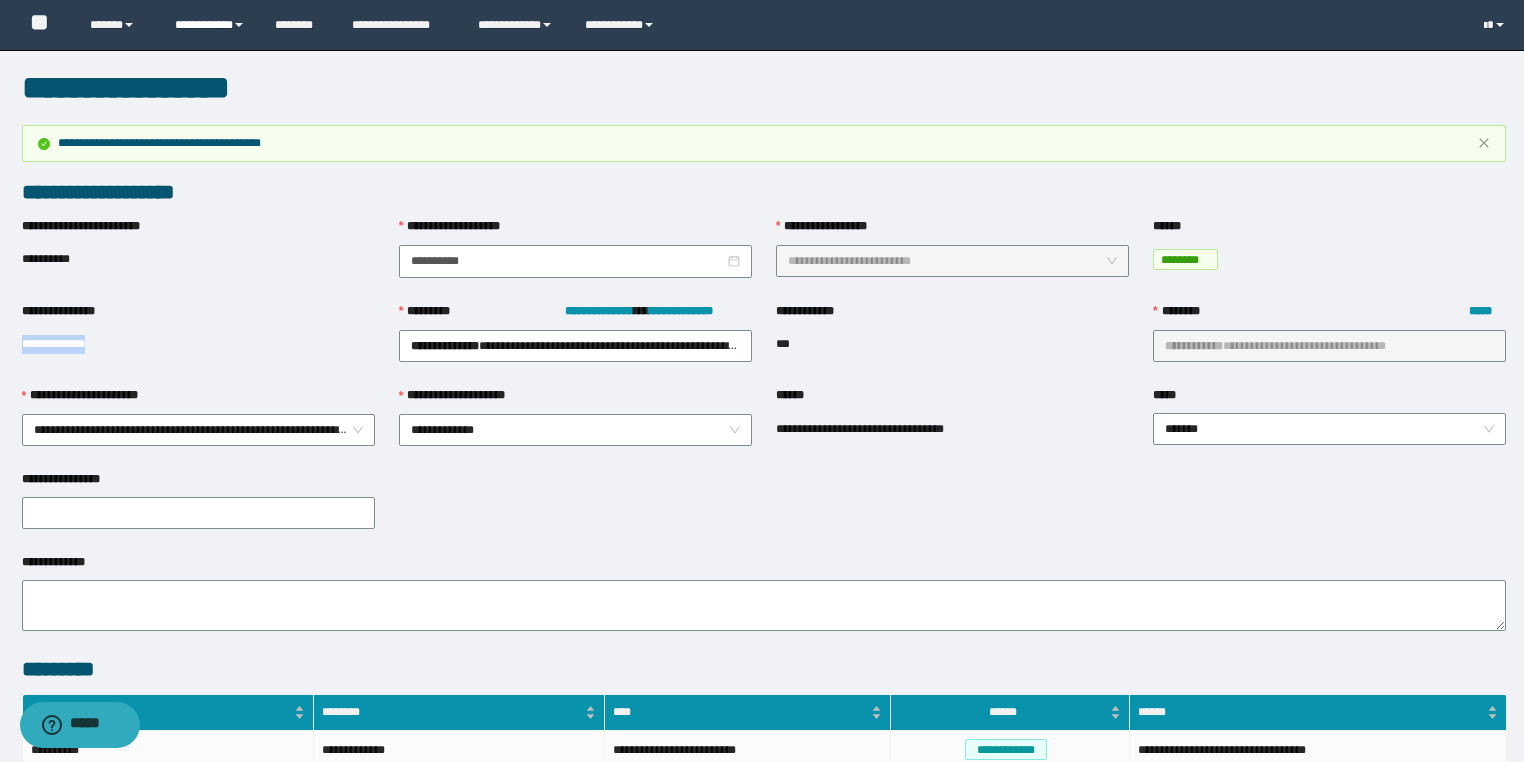 click on "**********" at bounding box center [210, 25] 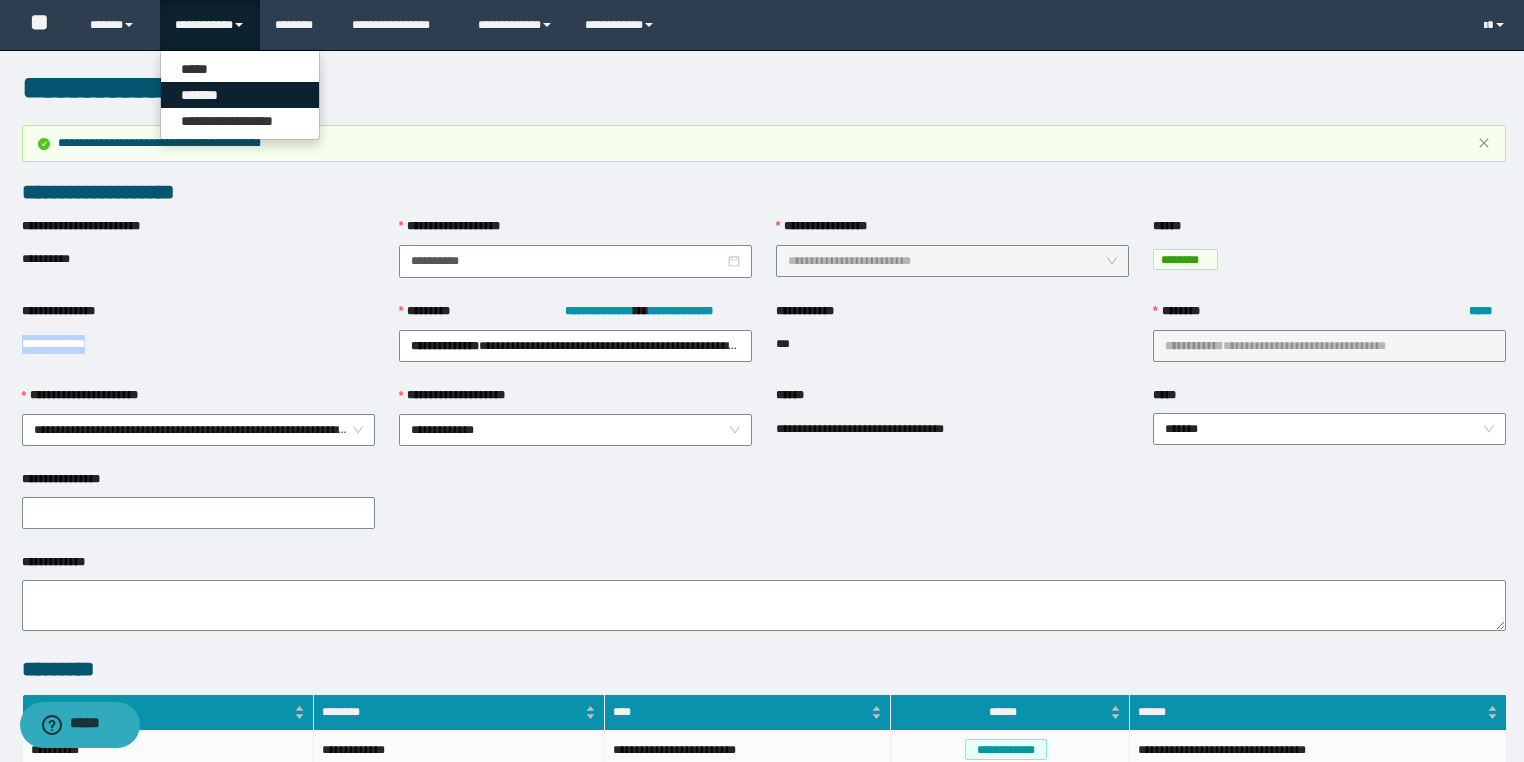 click on "*******" at bounding box center [240, 95] 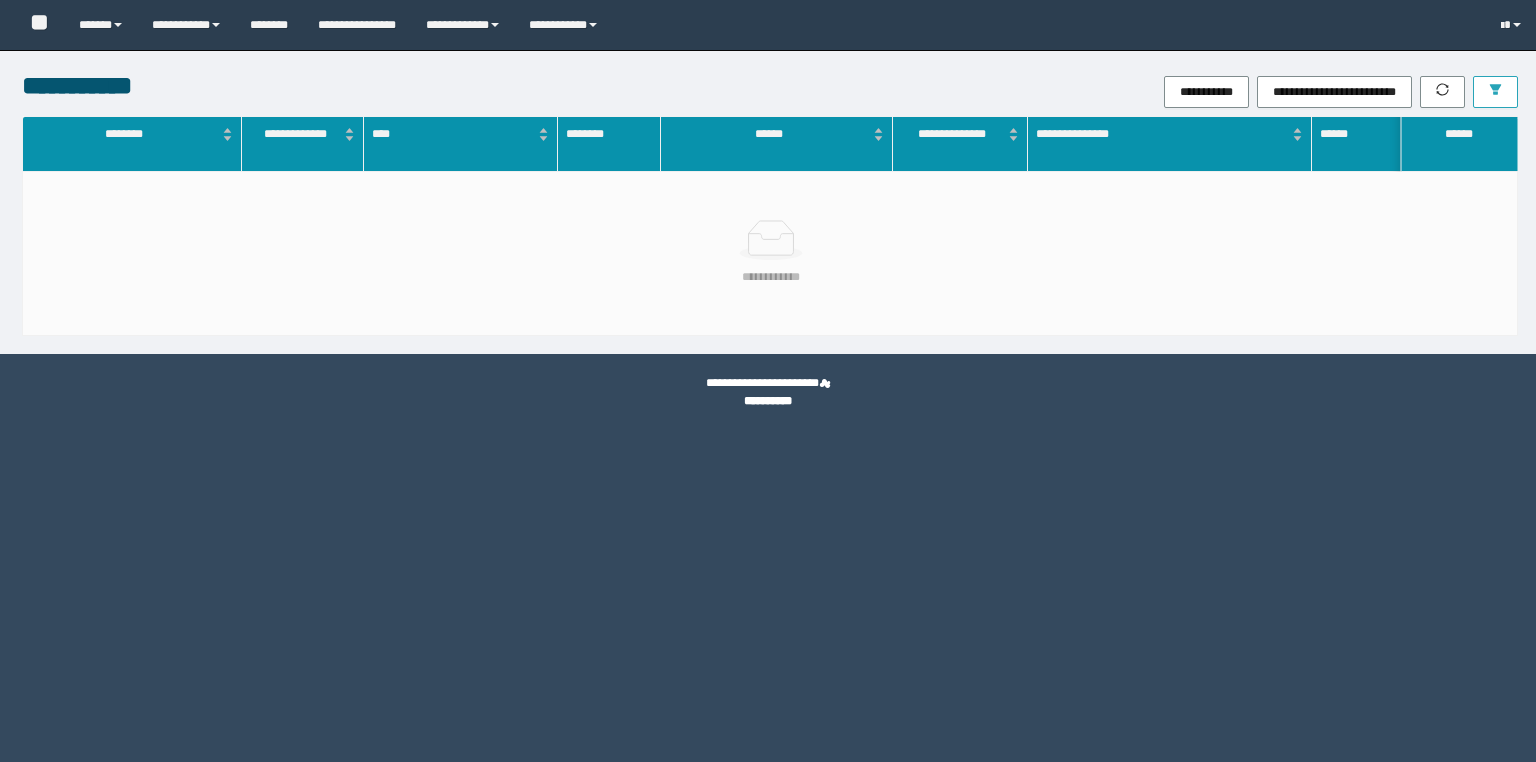 scroll, scrollTop: 0, scrollLeft: 0, axis: both 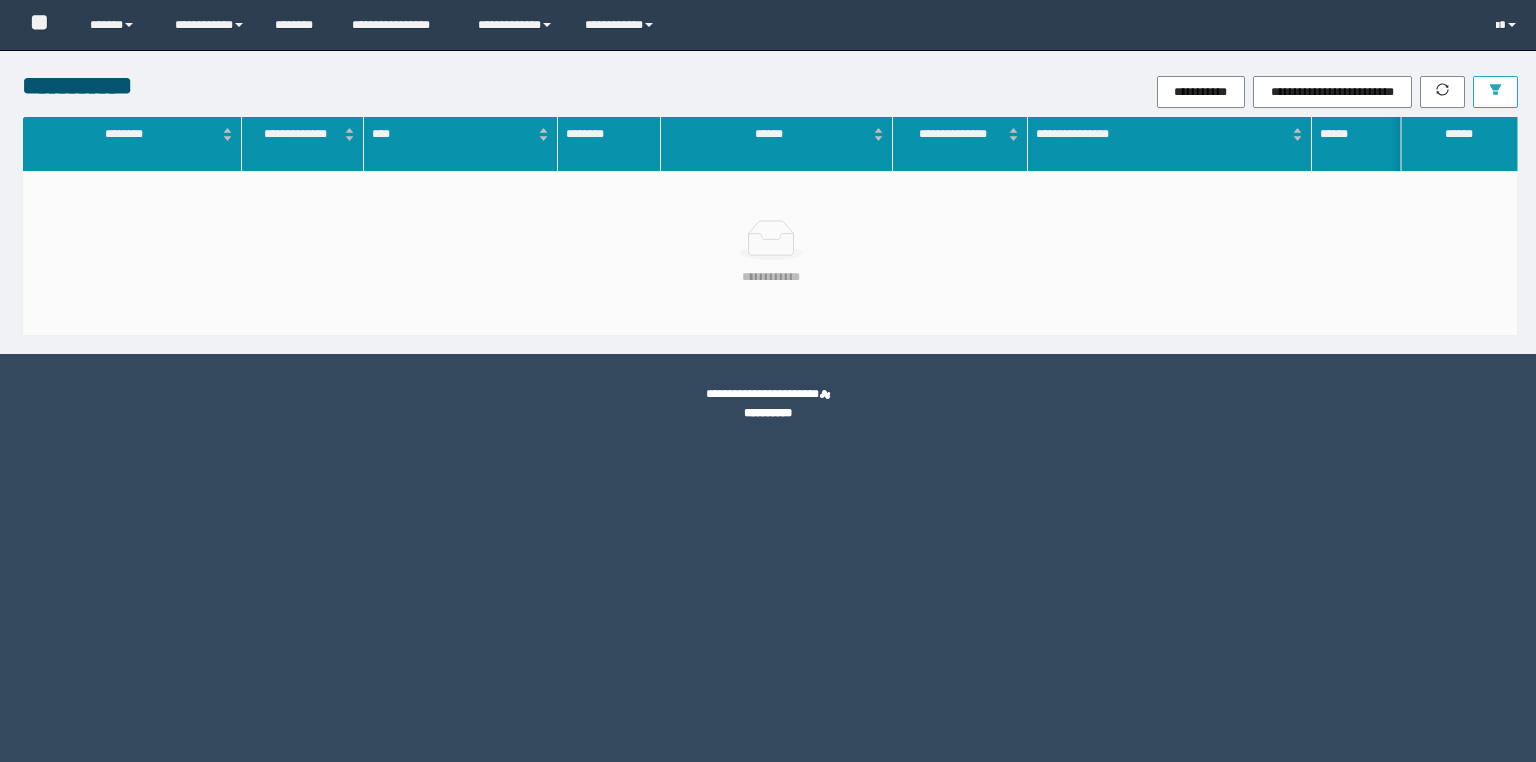 click at bounding box center (1495, 92) 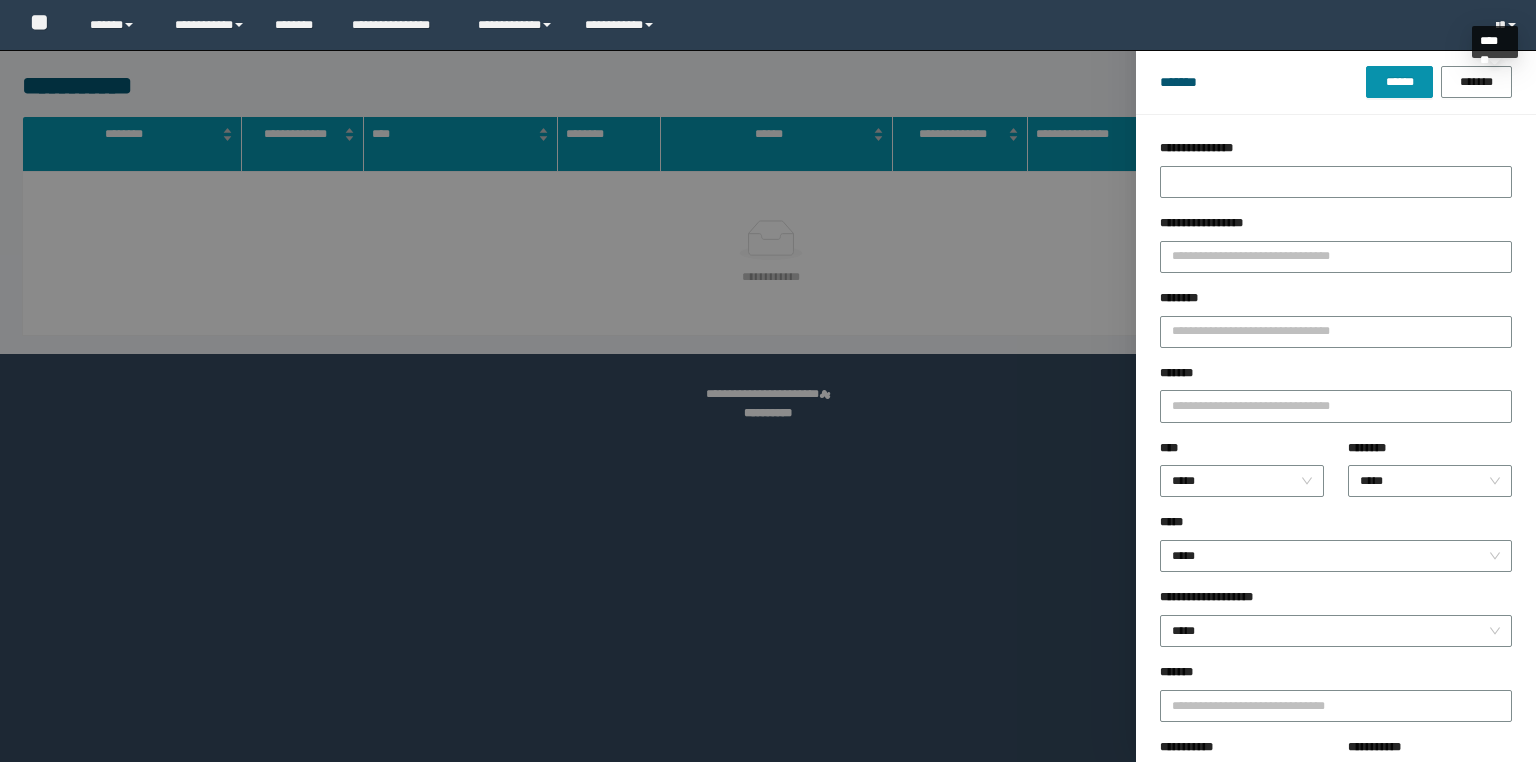 scroll, scrollTop: 0, scrollLeft: 0, axis: both 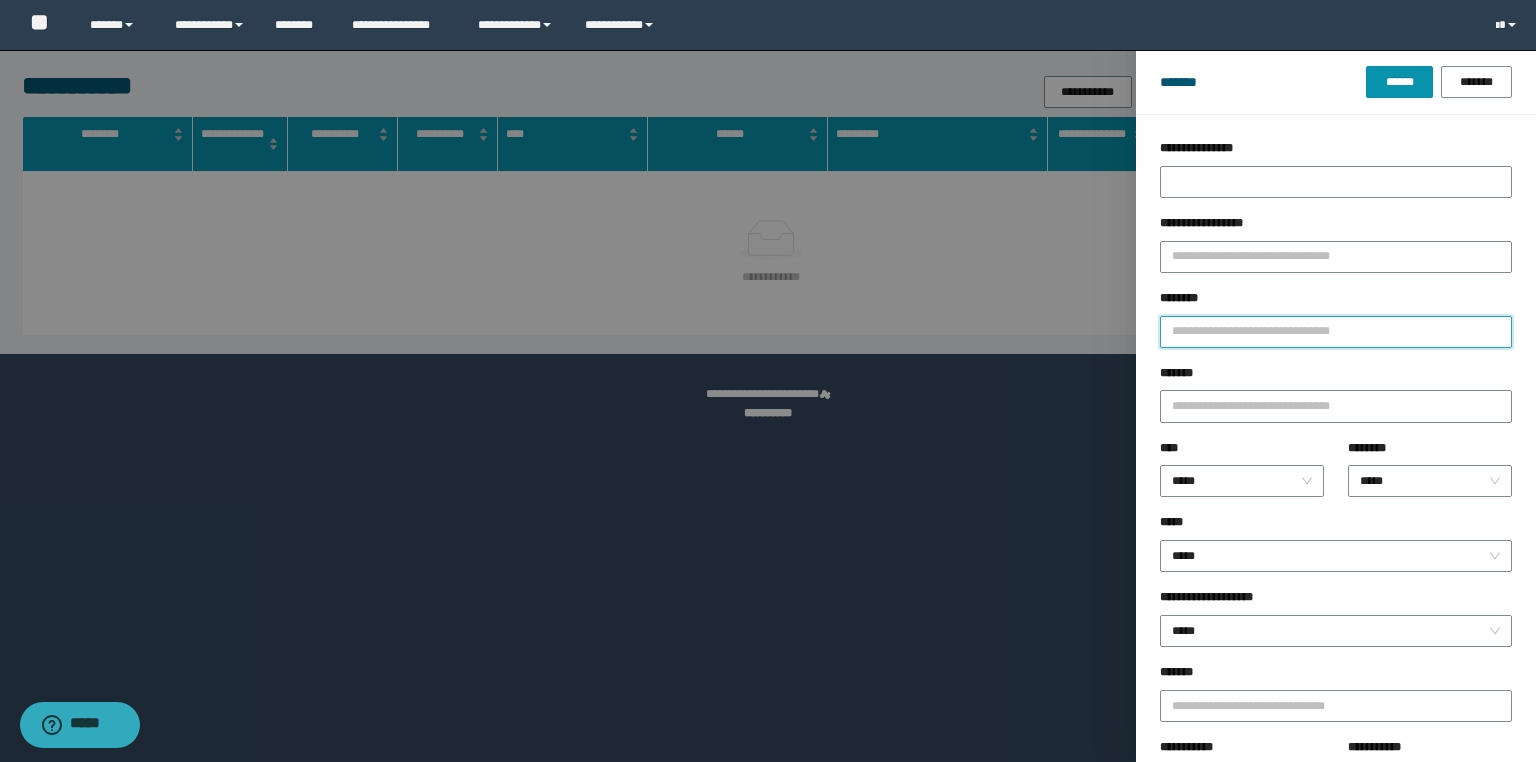 drag, startPoint x: 1216, startPoint y: 333, endPoint x: 1090, endPoint y: 383, distance: 135.5581 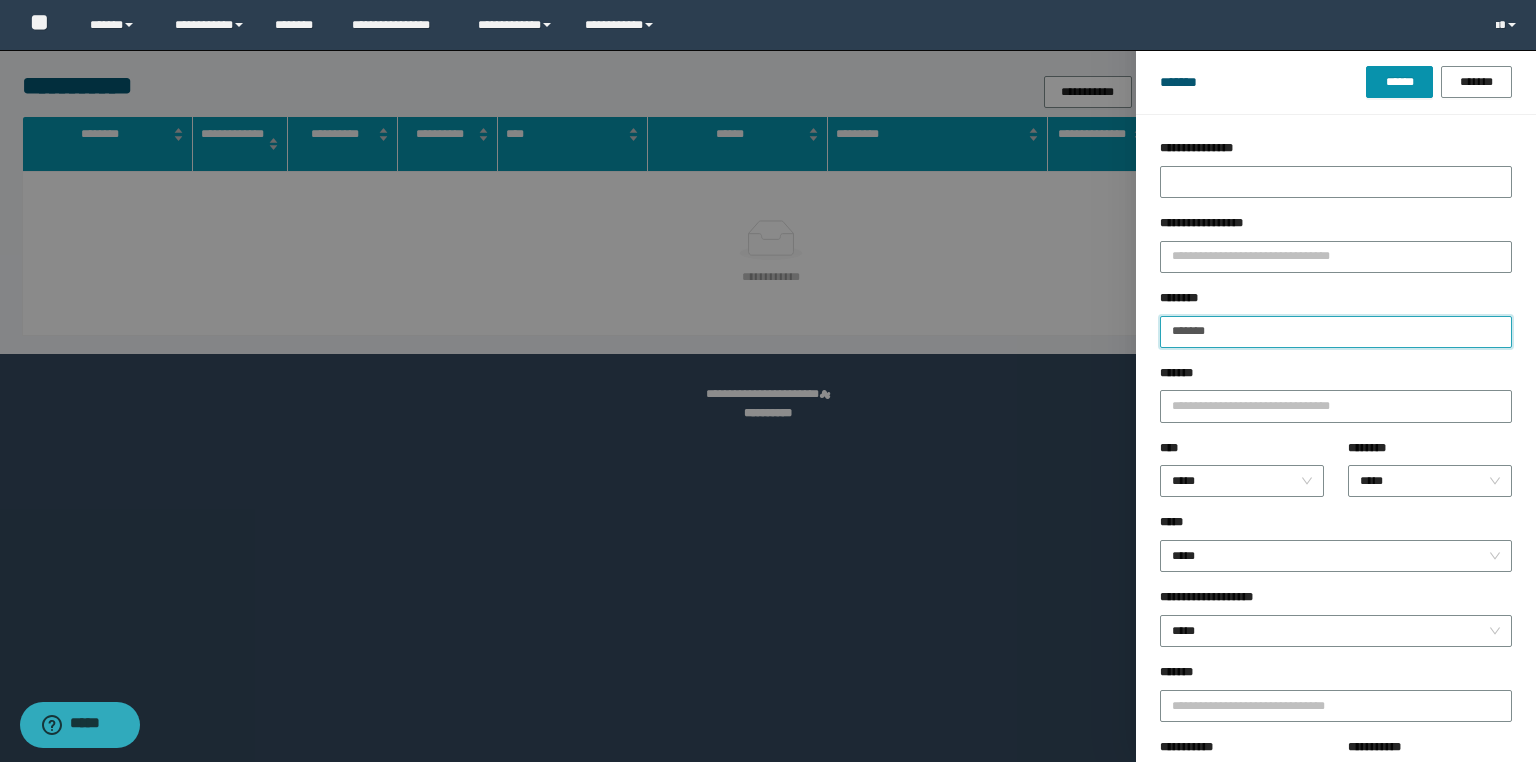 type on "*******" 